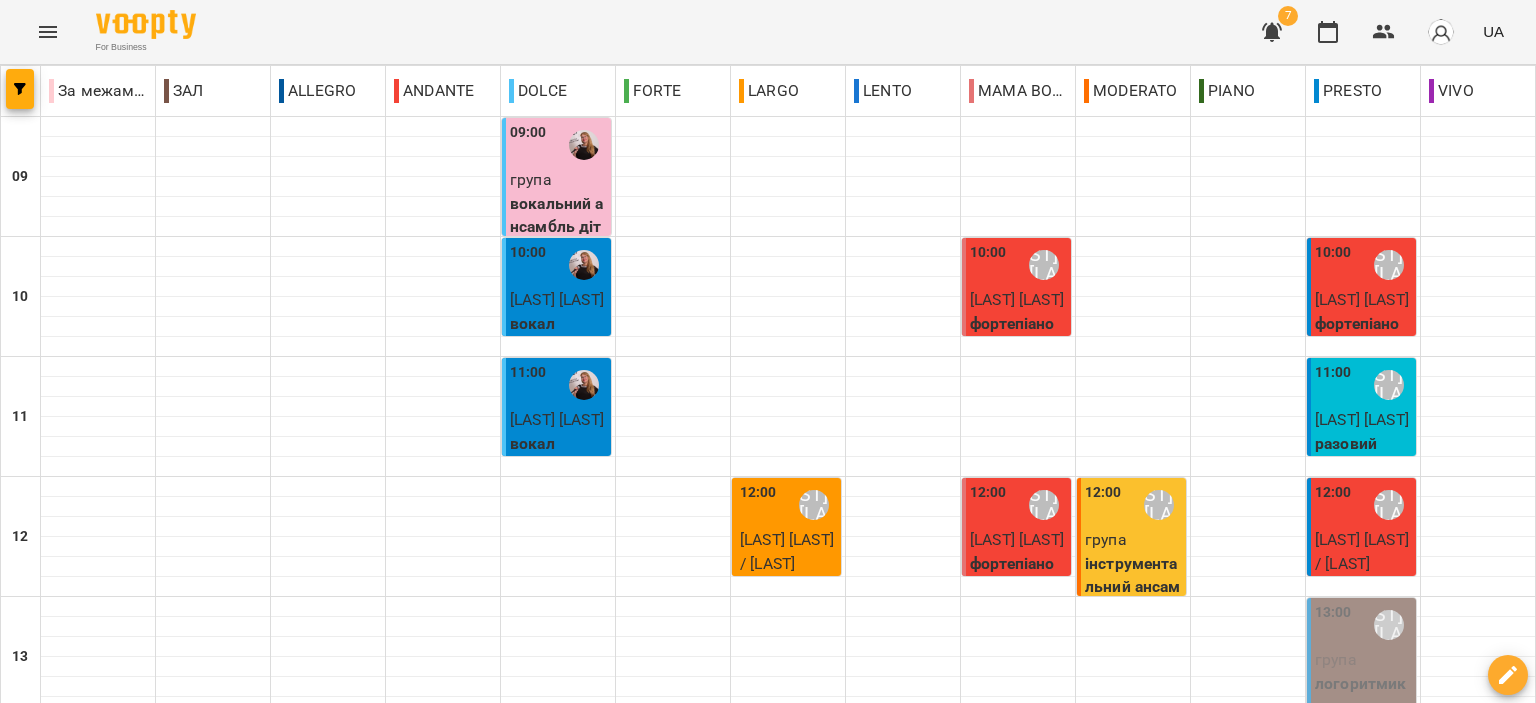 click on "група" at bounding box center [1363, 660] 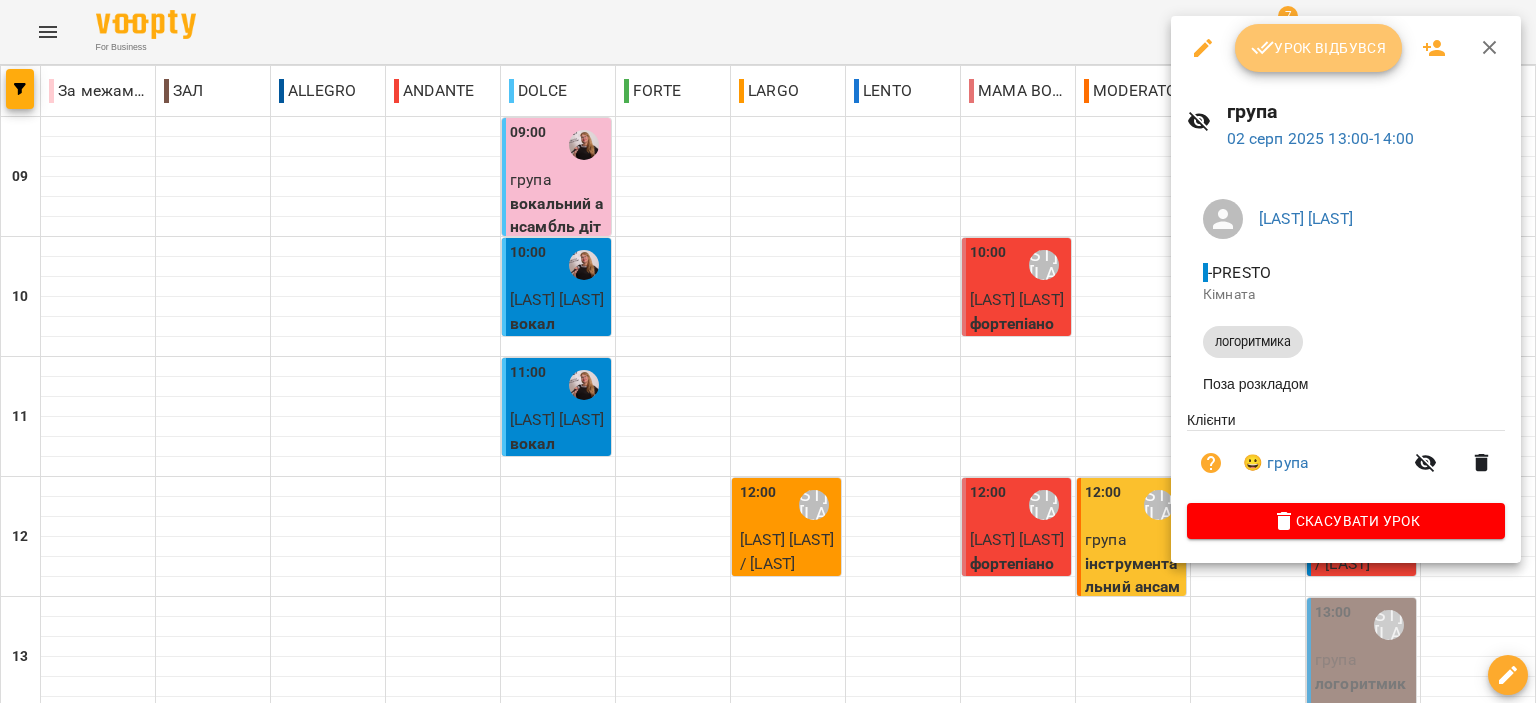 click on "Урок відбувся" at bounding box center [1319, 48] 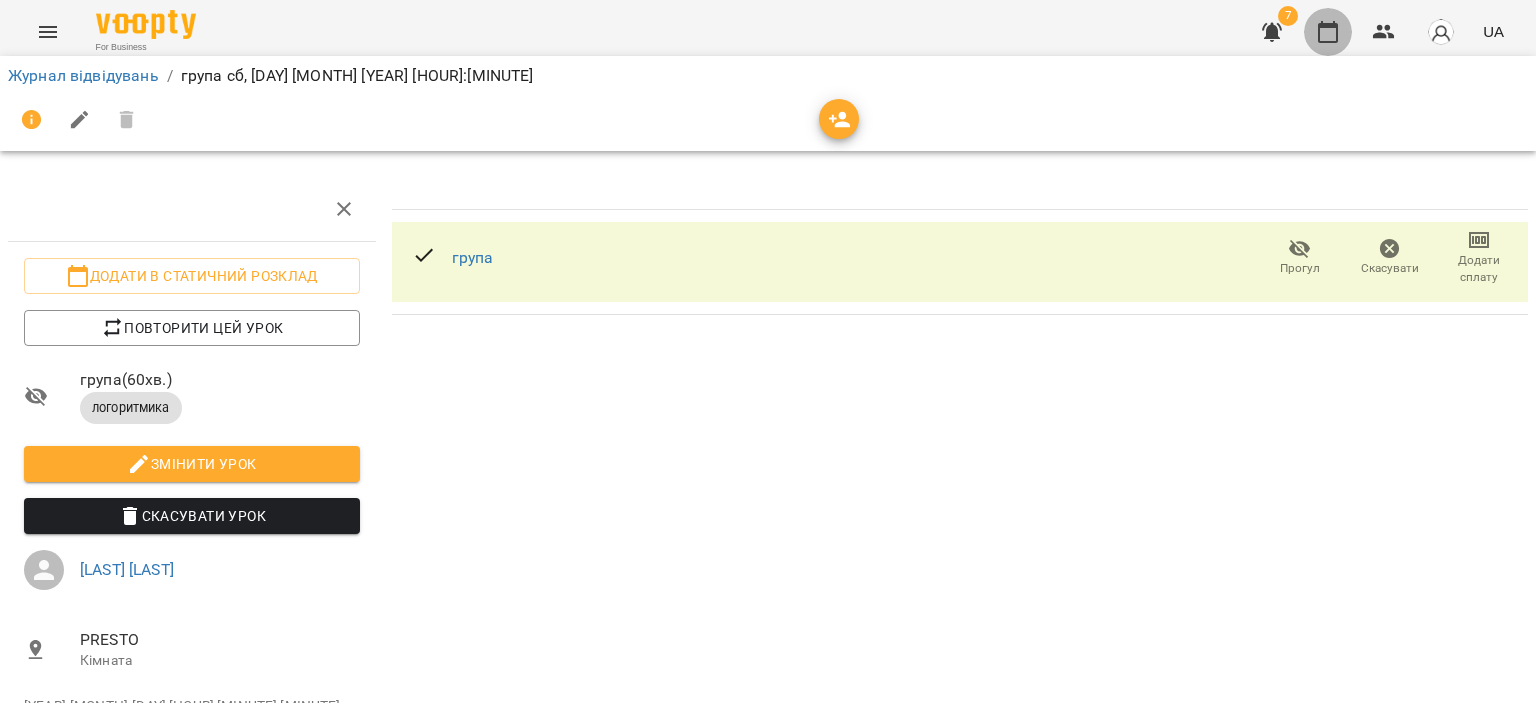 click at bounding box center [1328, 32] 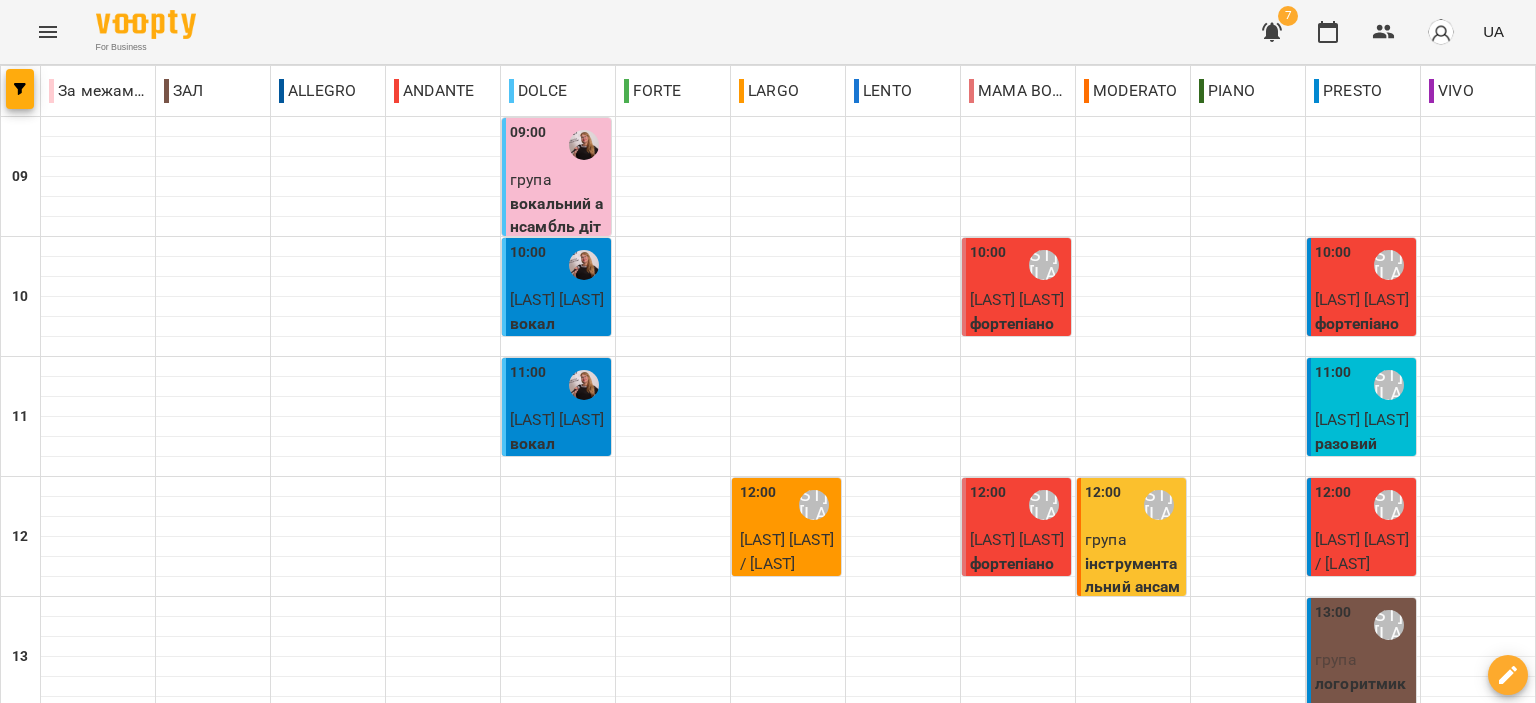 click at bounding box center (1272, 32) 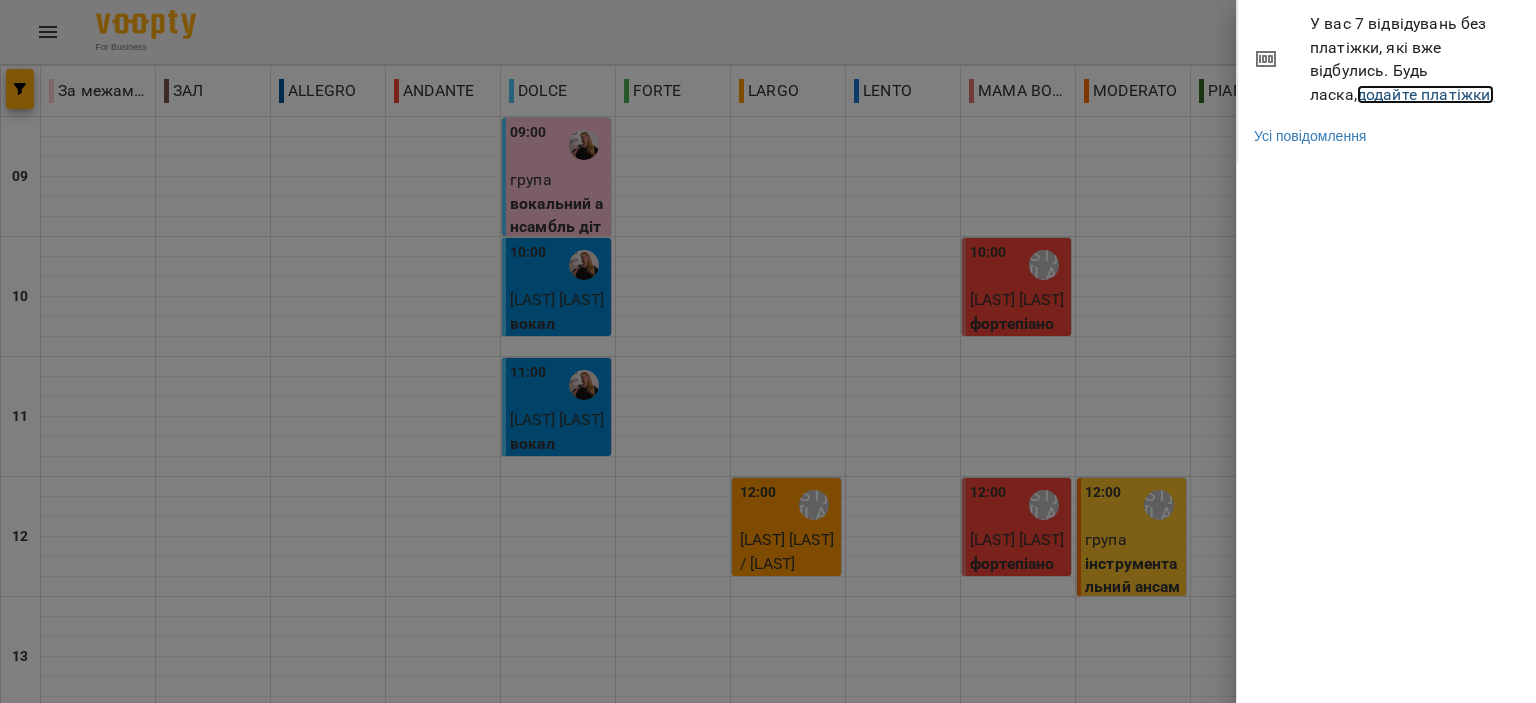 click on "додайте платіжки!" at bounding box center (1426, 94) 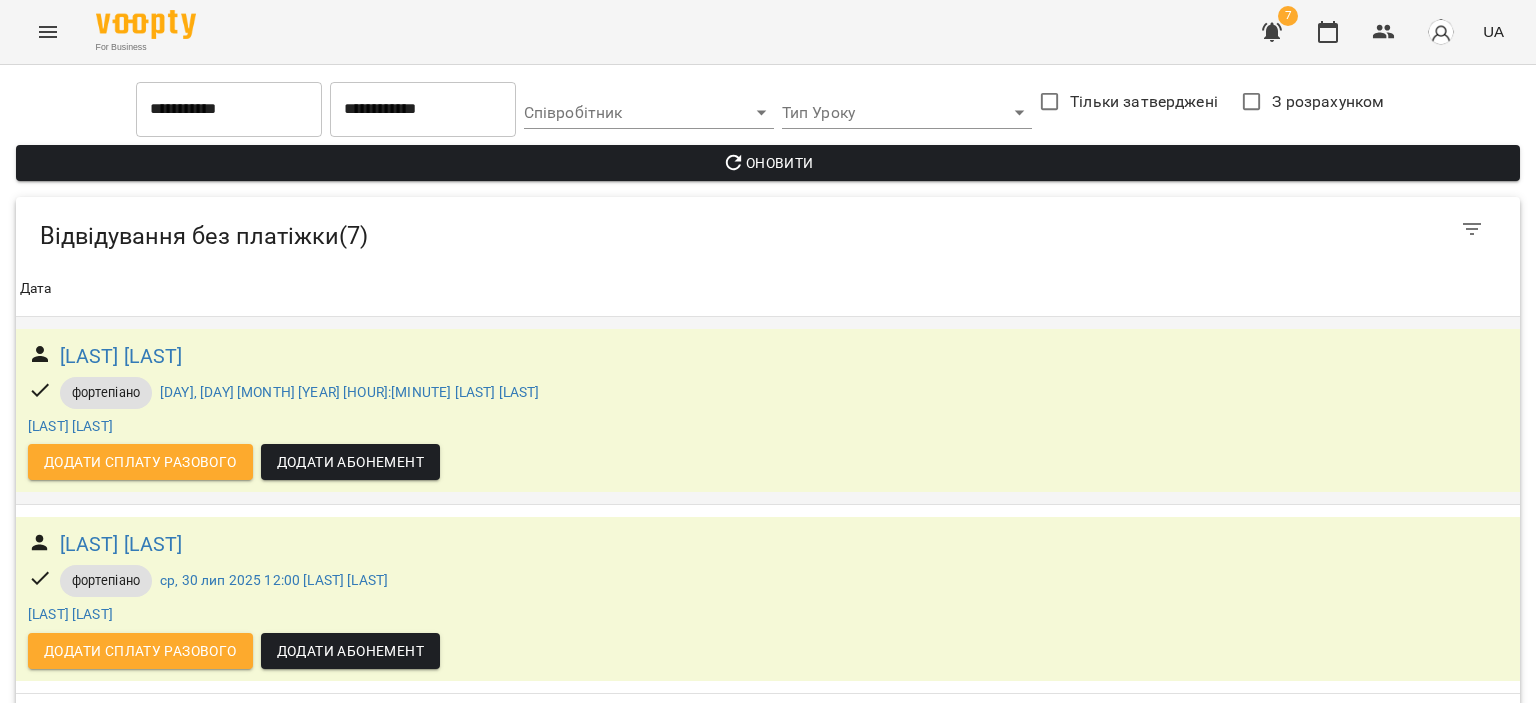 scroll, scrollTop: 600, scrollLeft: 0, axis: vertical 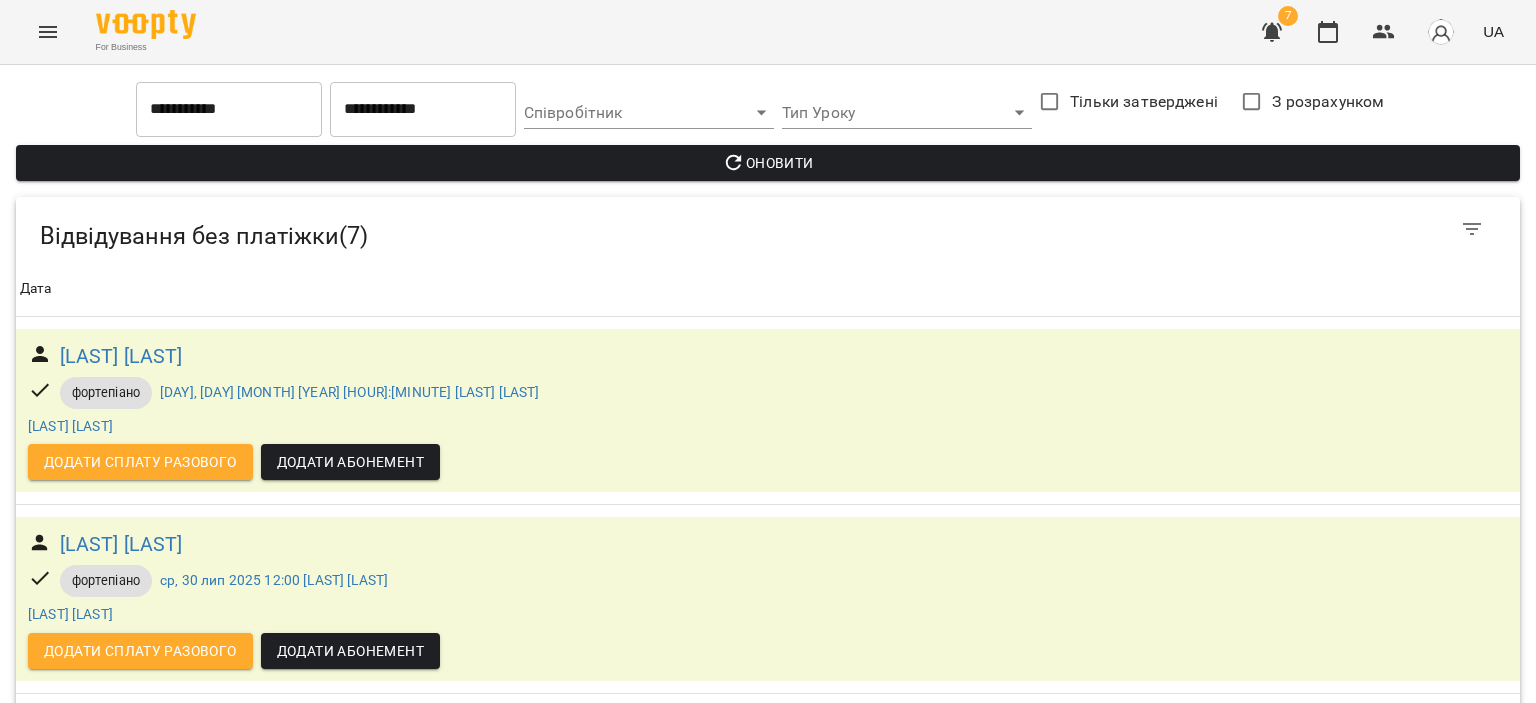 click on "Додати сплату разового" at bounding box center [140, 1027] 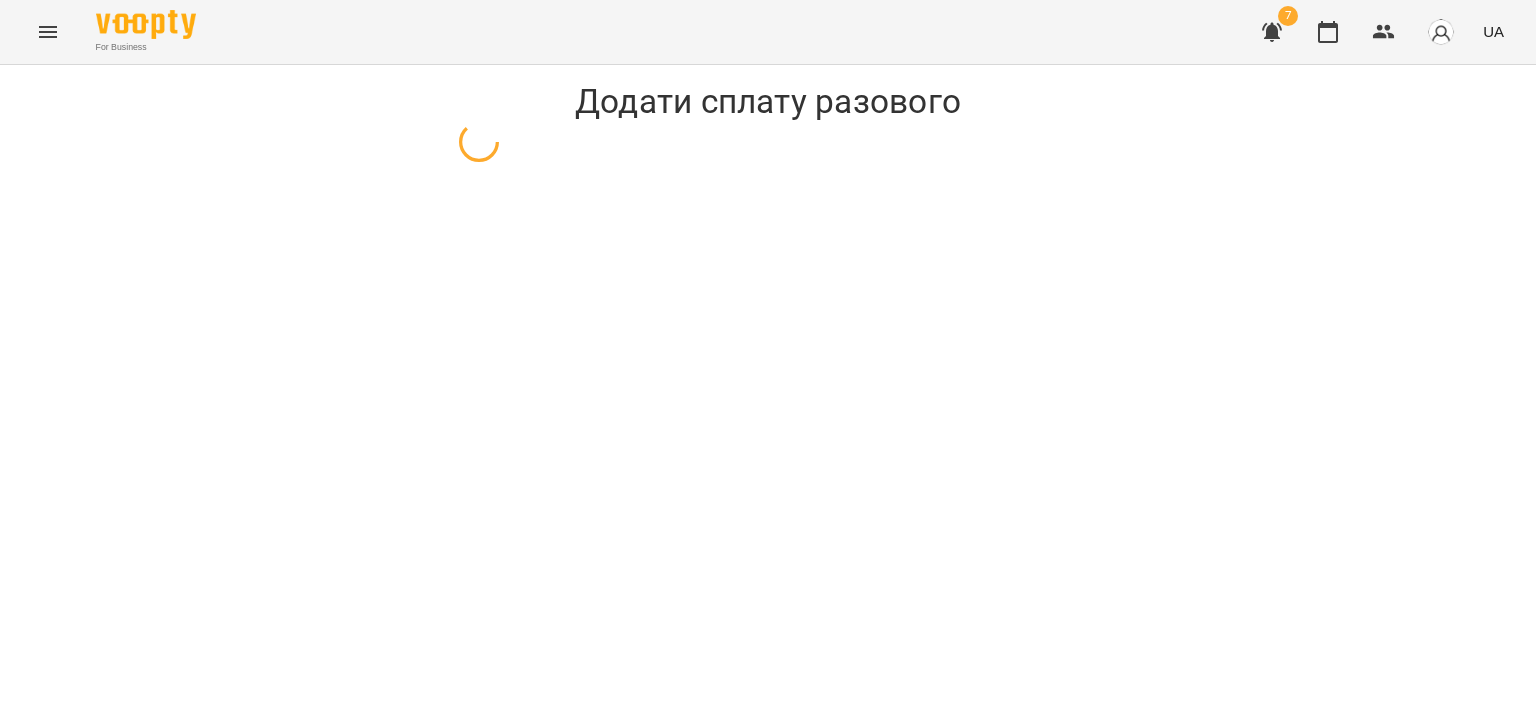 select on "**********" 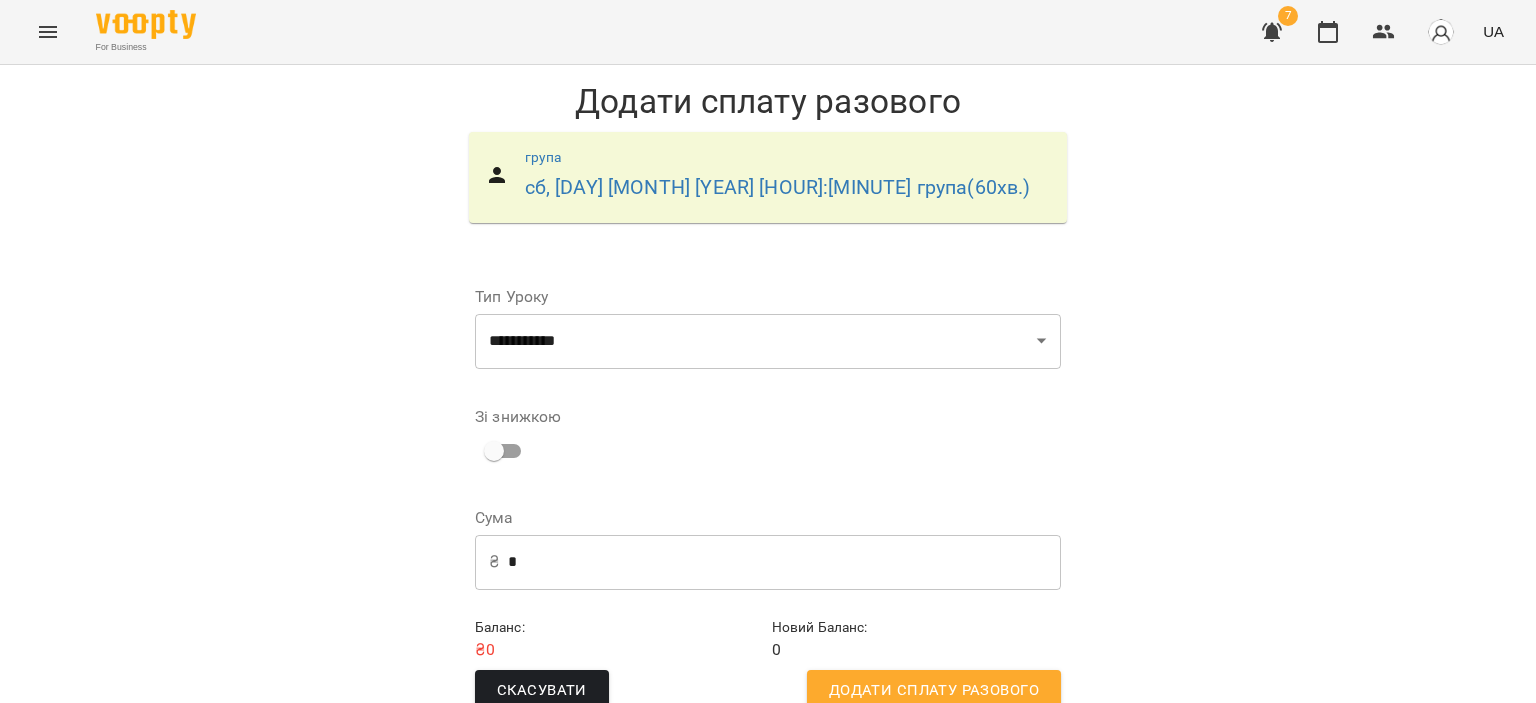 scroll, scrollTop: 40, scrollLeft: 0, axis: vertical 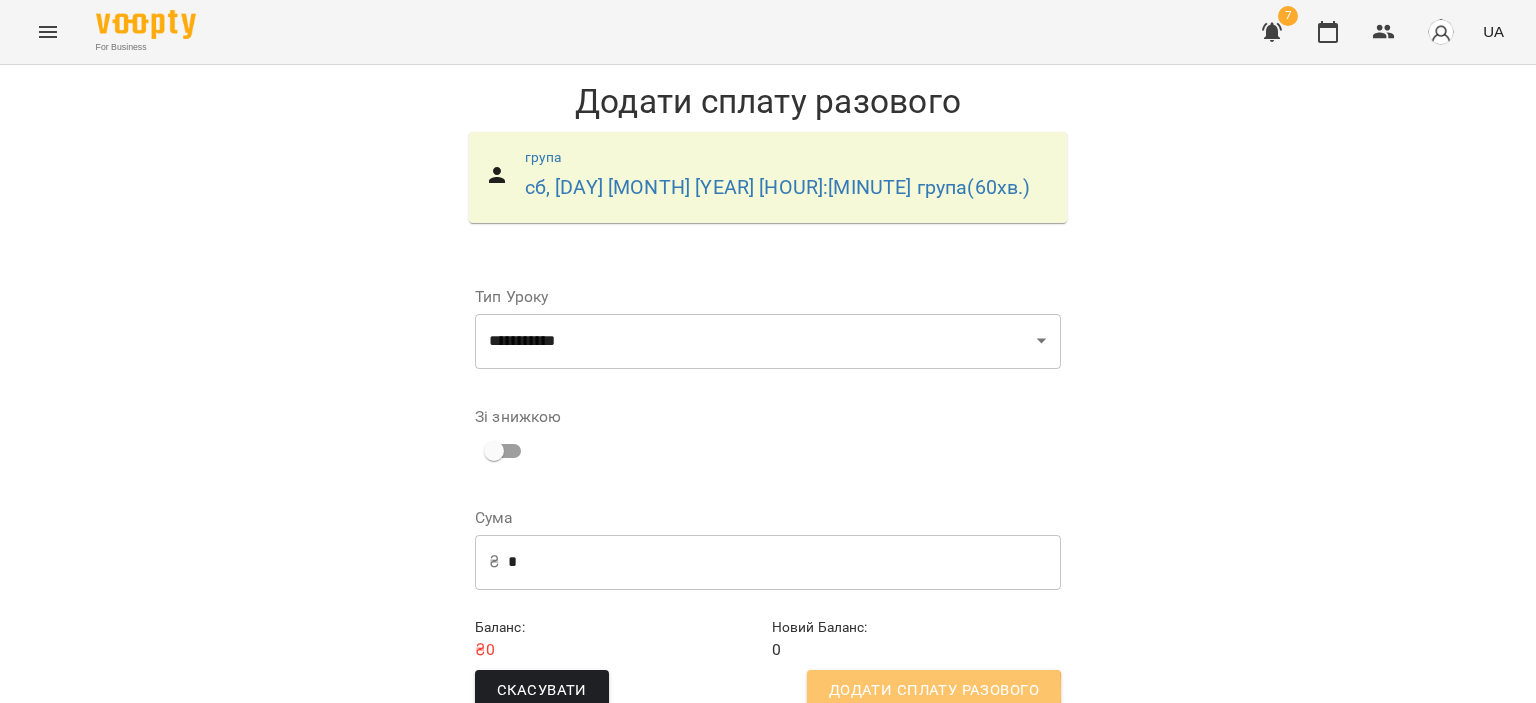 click on "Додати сплату разового" at bounding box center (934, 691) 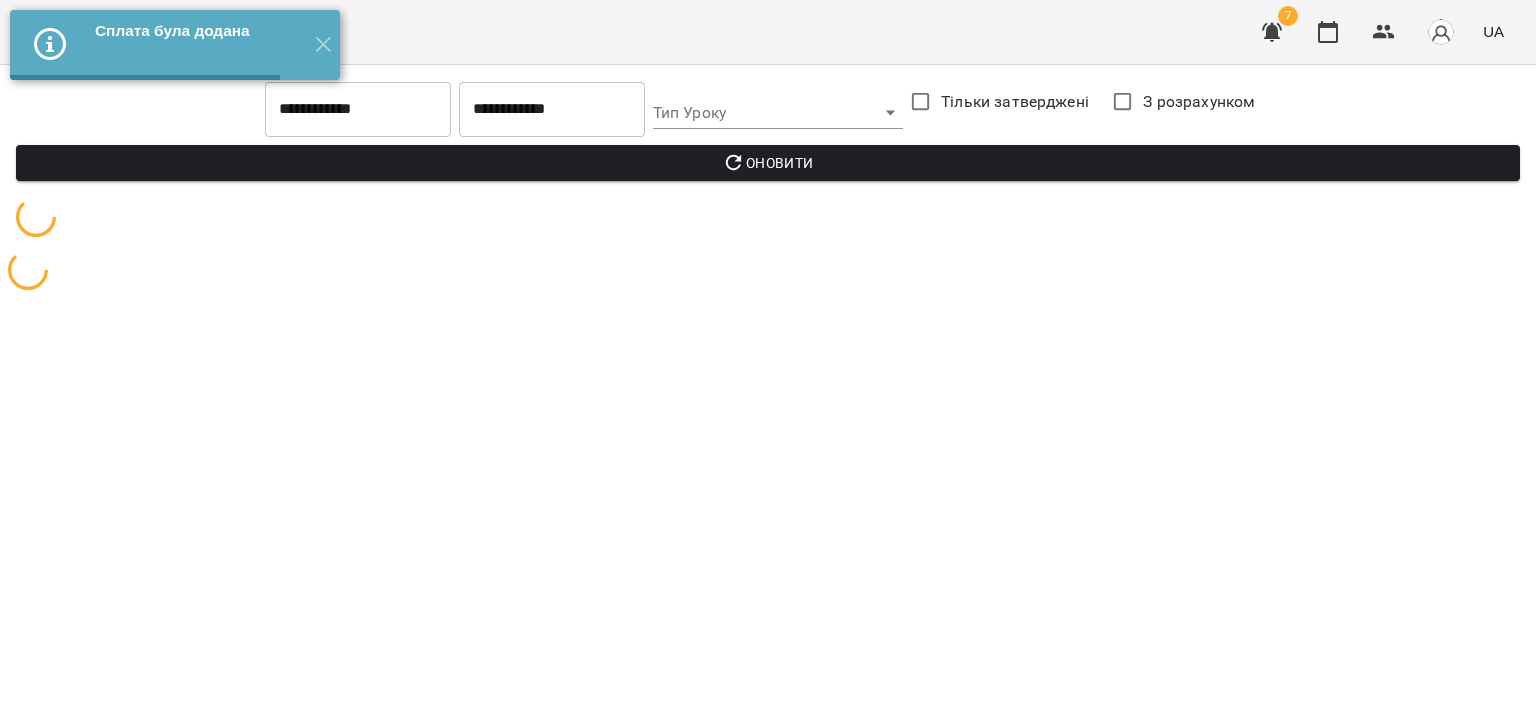 scroll, scrollTop: 0, scrollLeft: 0, axis: both 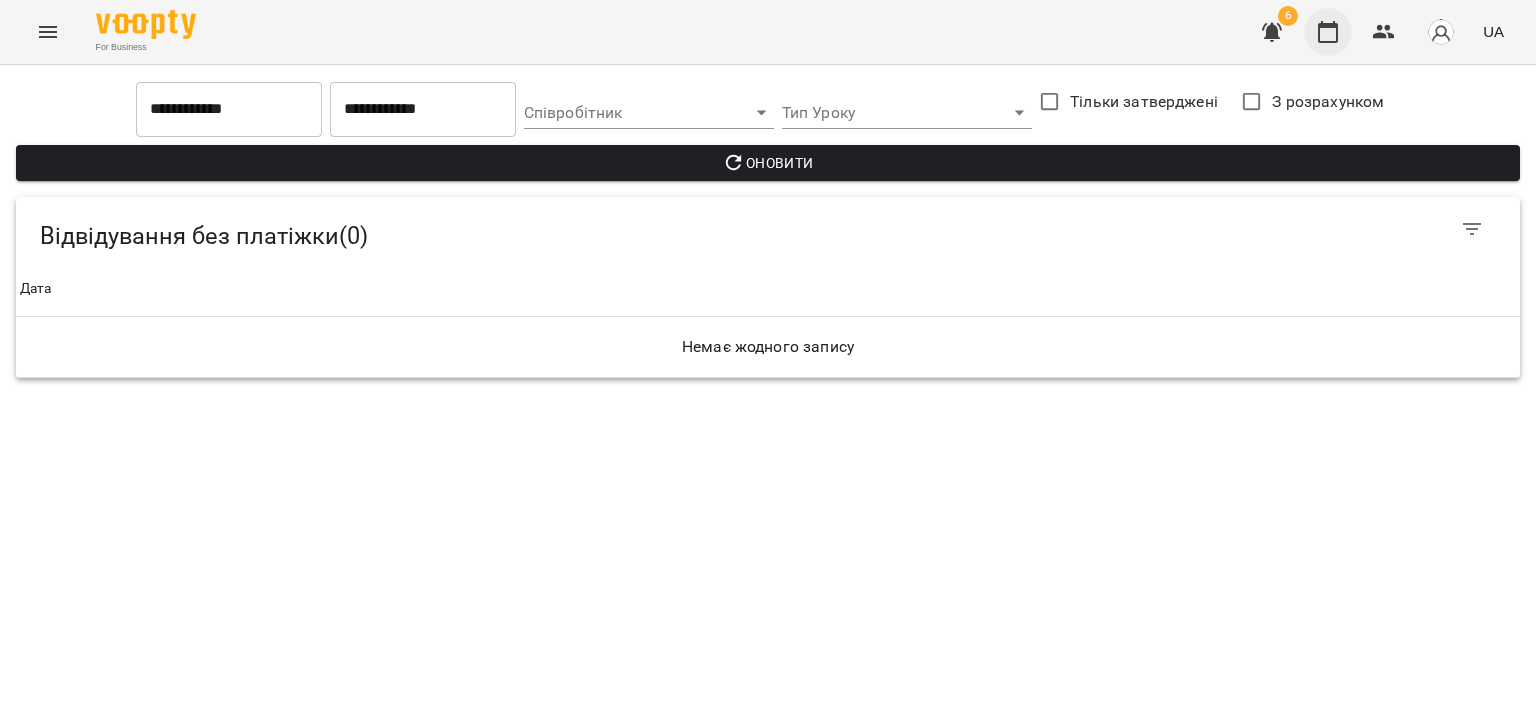click at bounding box center [1328, 32] 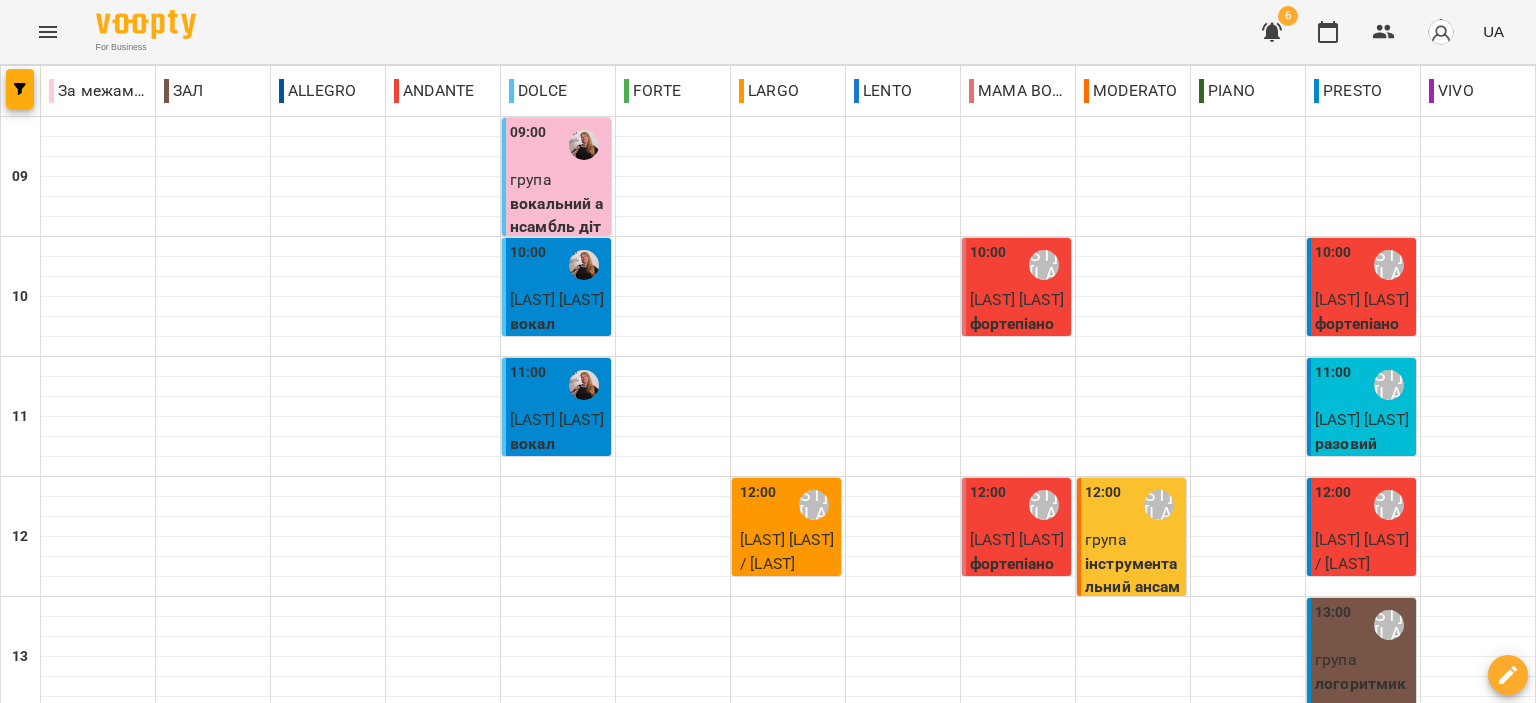 scroll, scrollTop: 400, scrollLeft: 0, axis: vertical 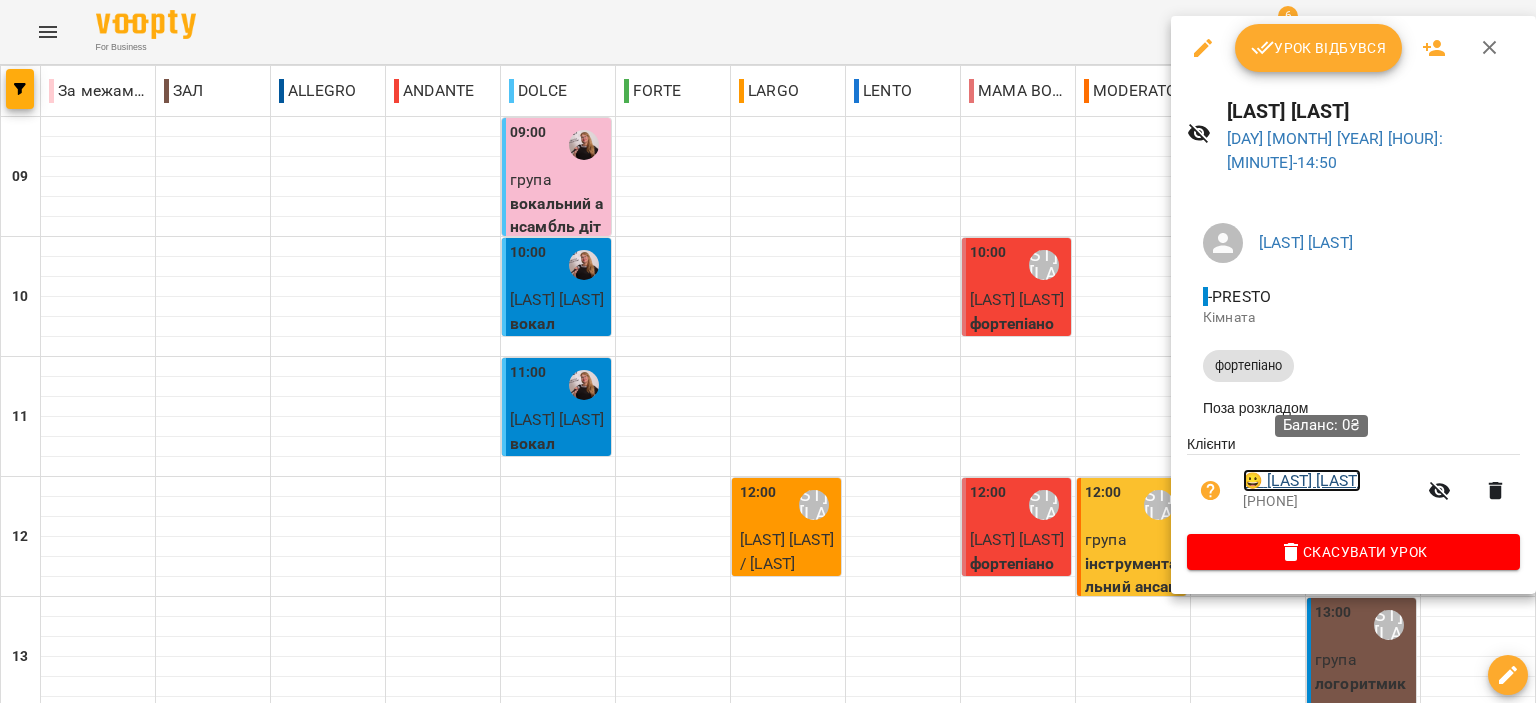 click on "😀   Маленко Дмитро" at bounding box center (1302, 481) 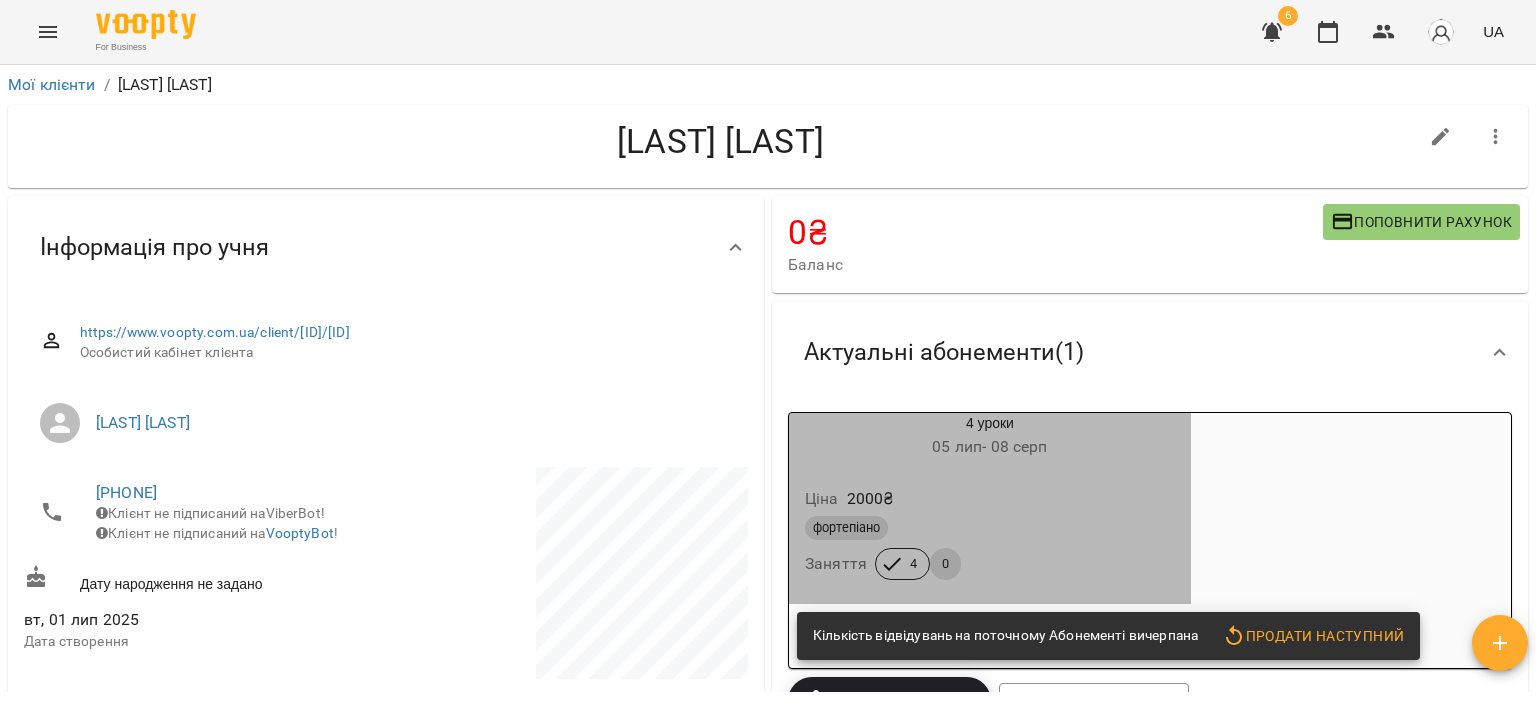 click on "Ціна 2000 ₴" at bounding box center [990, 499] 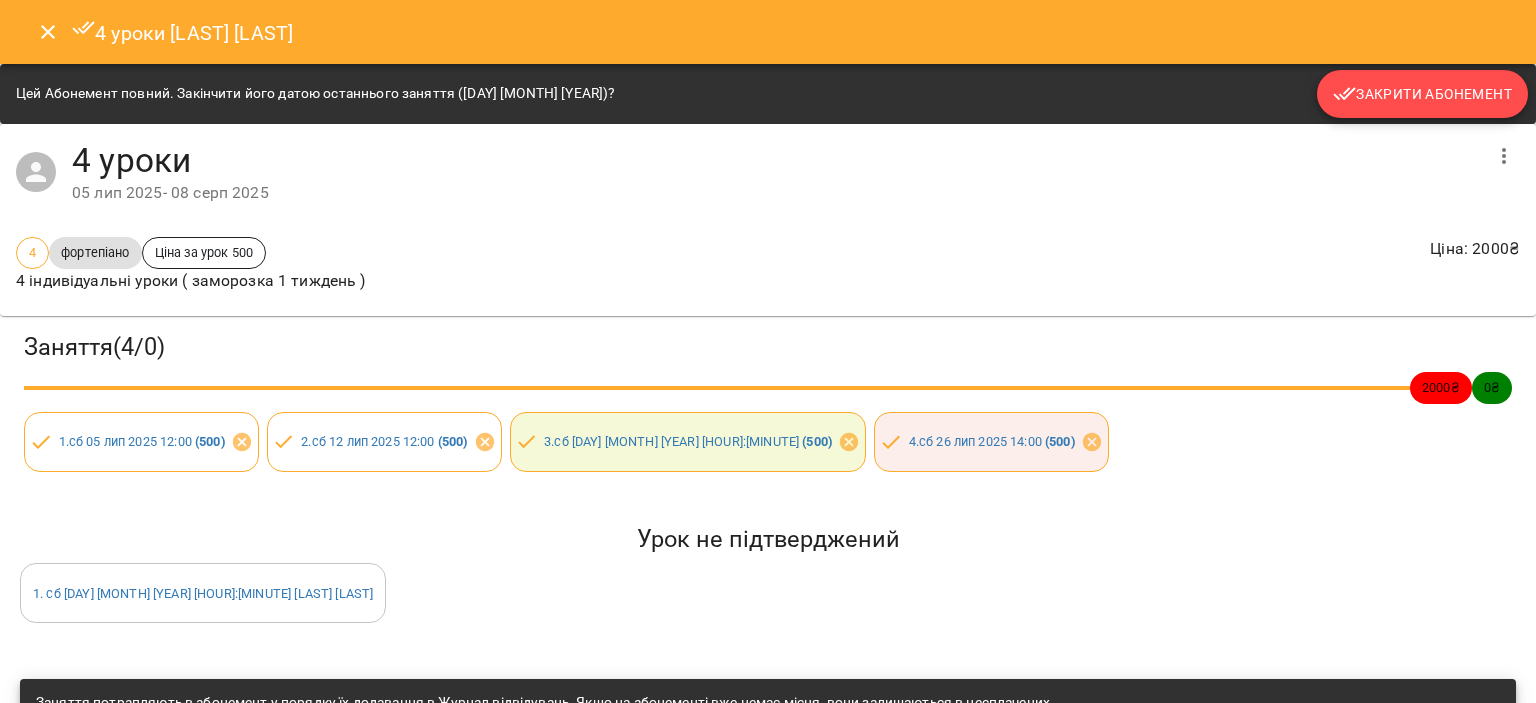 click on "Закрити Абонемент" at bounding box center [1422, 94] 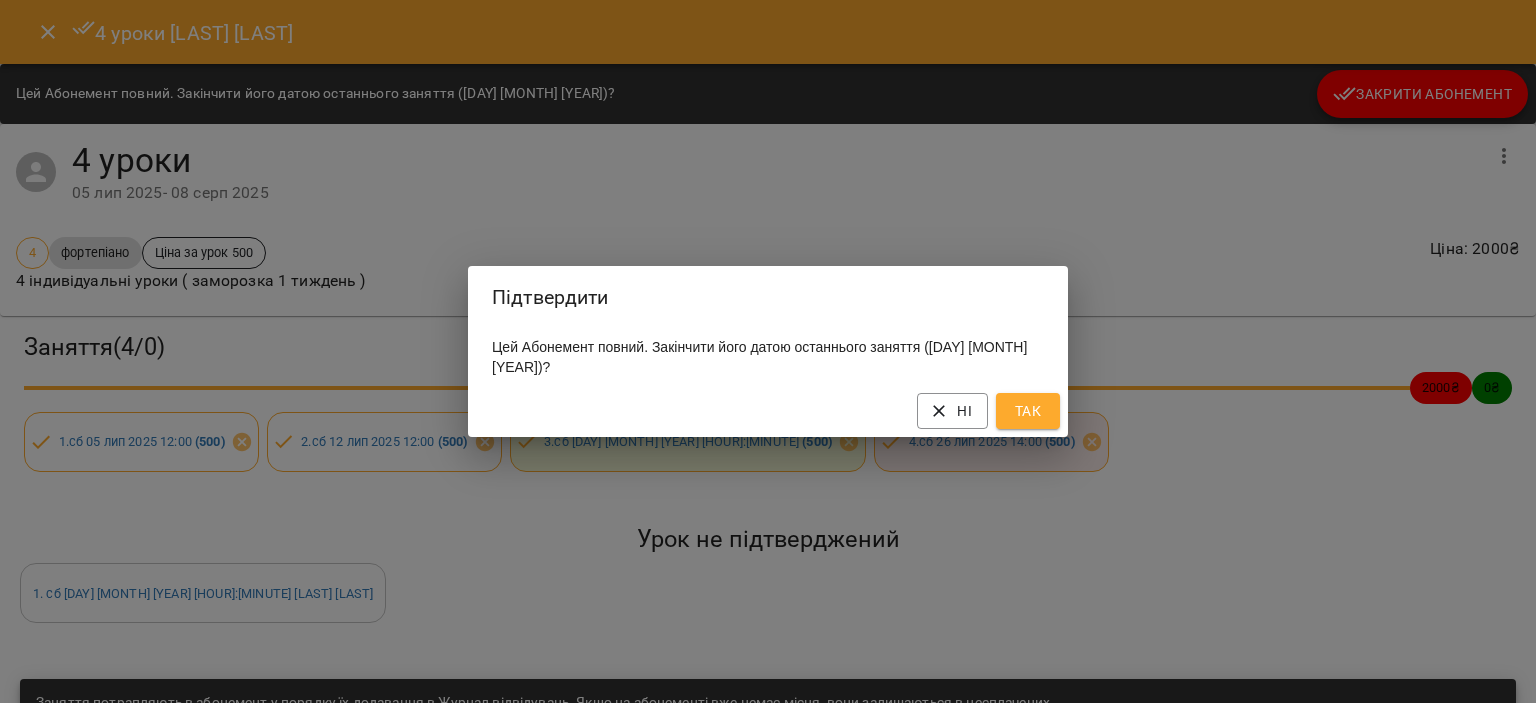 click on "Так" at bounding box center (1028, 411) 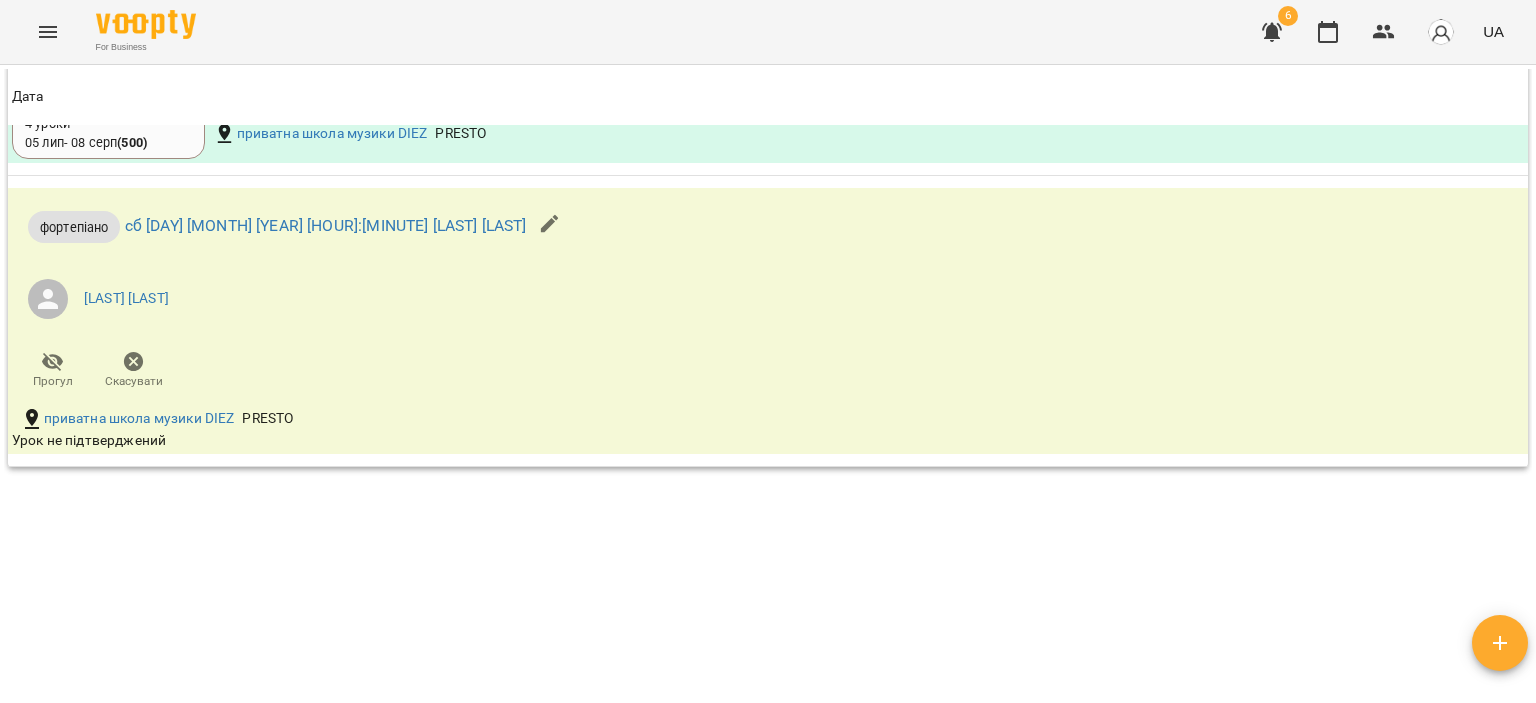 scroll, scrollTop: 1100, scrollLeft: 0, axis: vertical 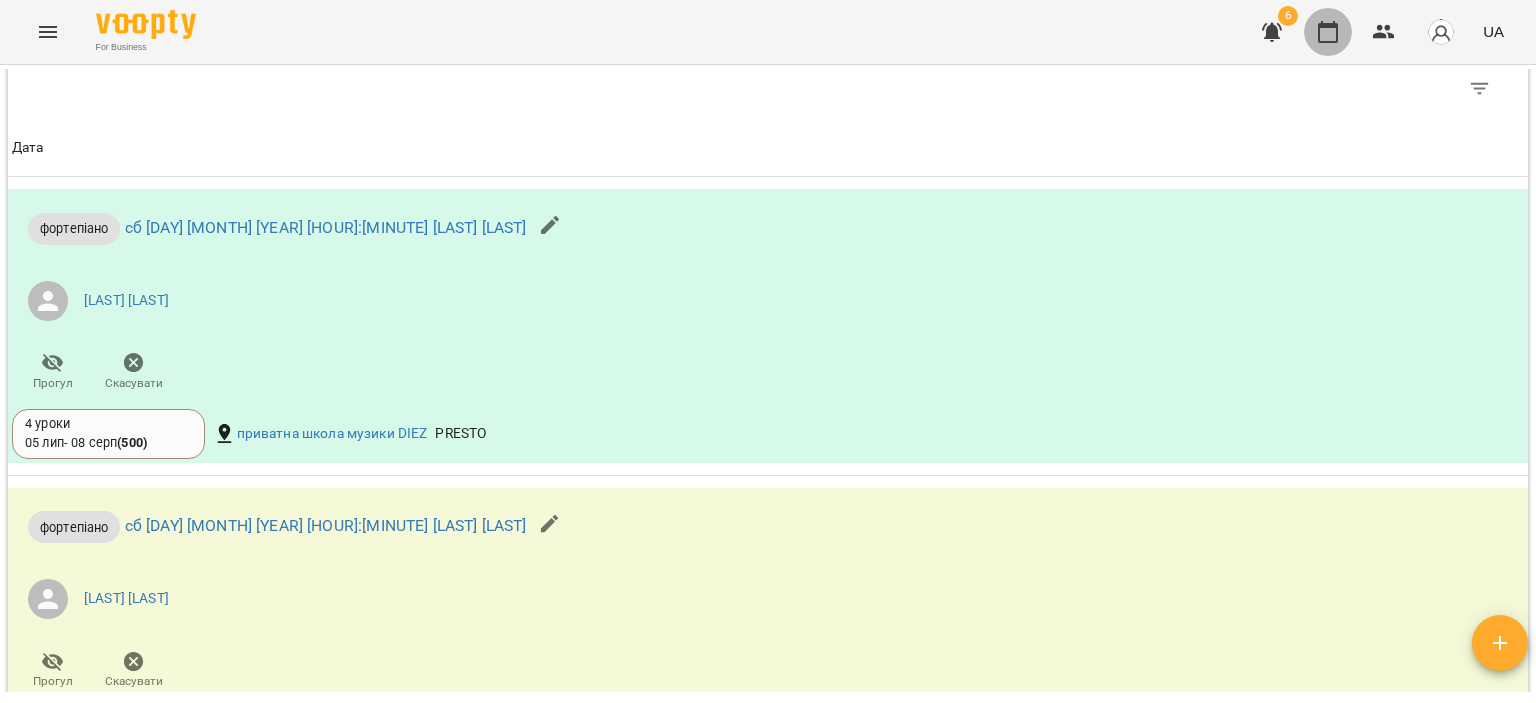 click 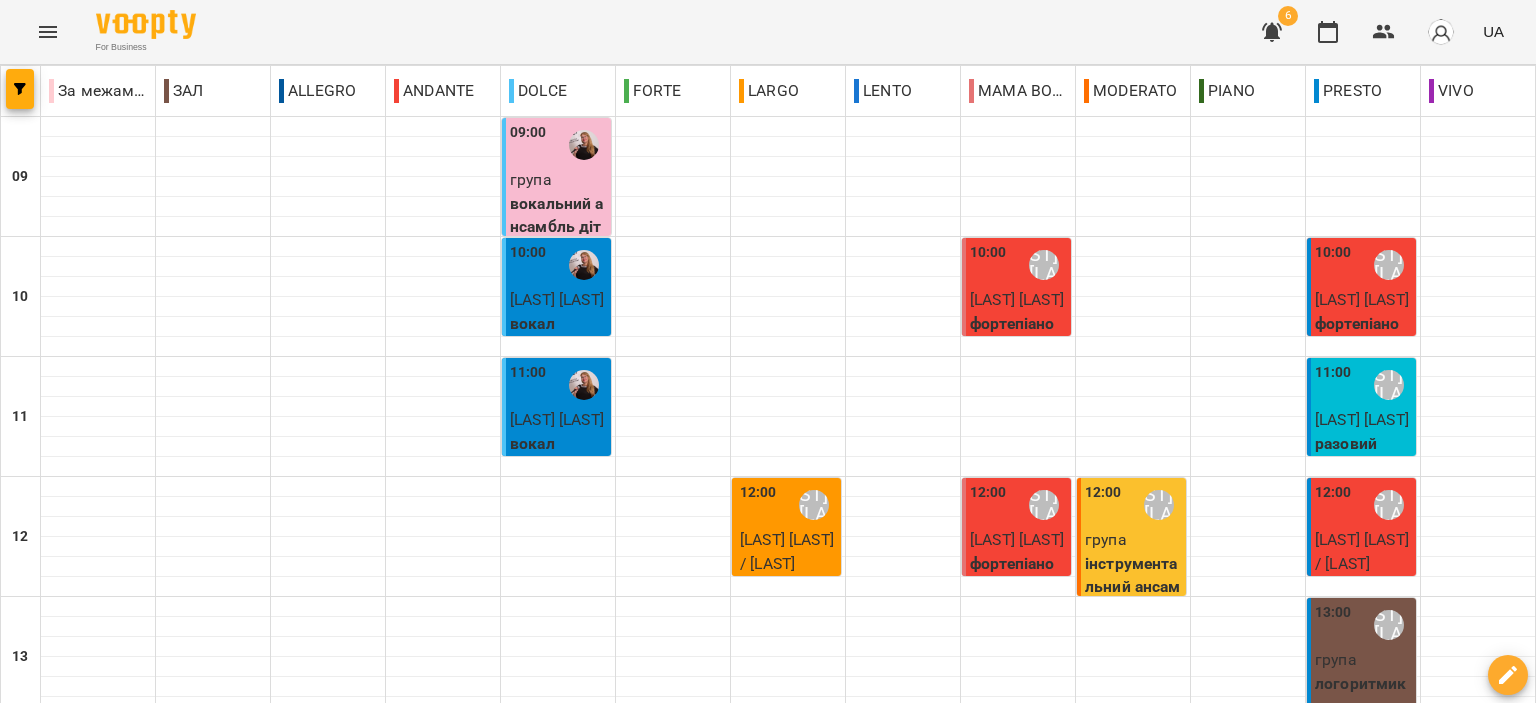 scroll, scrollTop: 500, scrollLeft: 0, axis: vertical 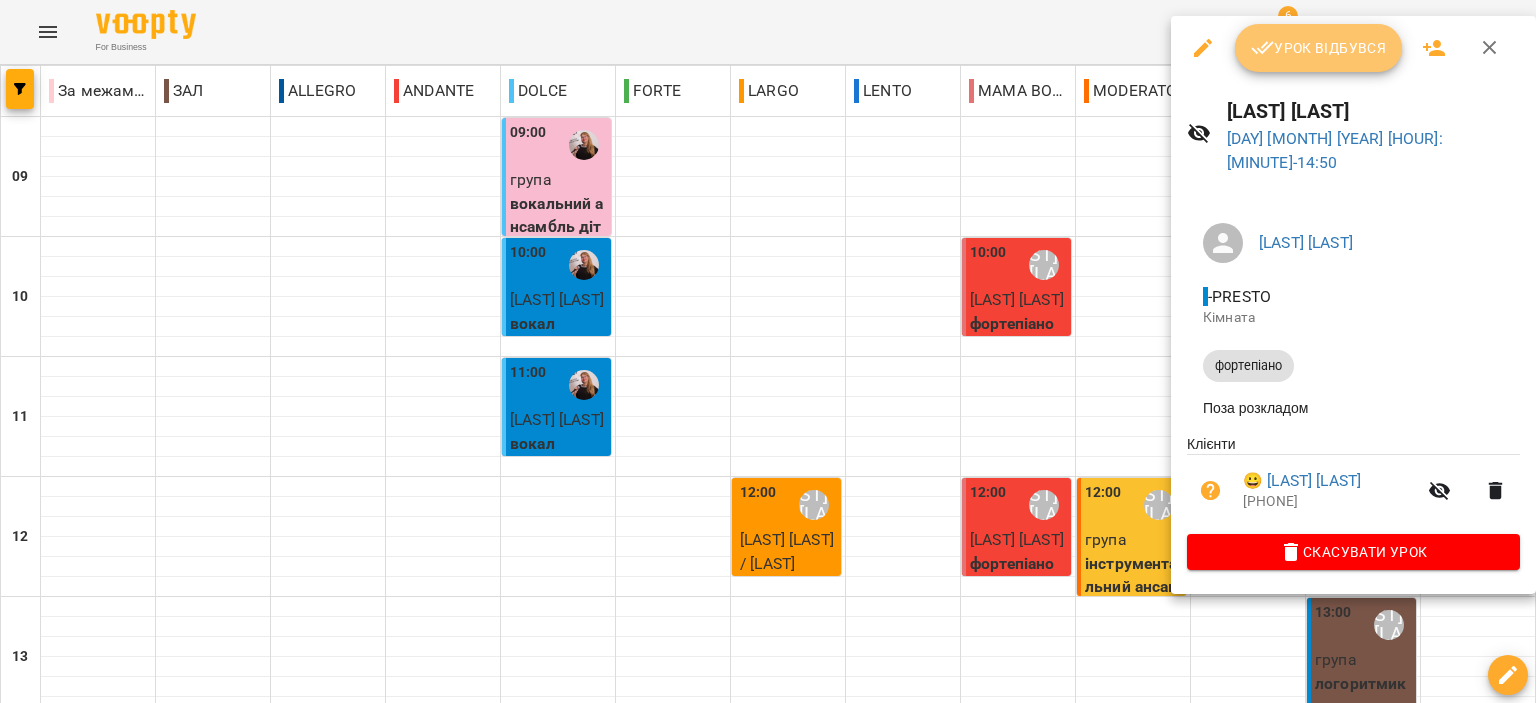 click on "Урок відбувся" at bounding box center (1319, 48) 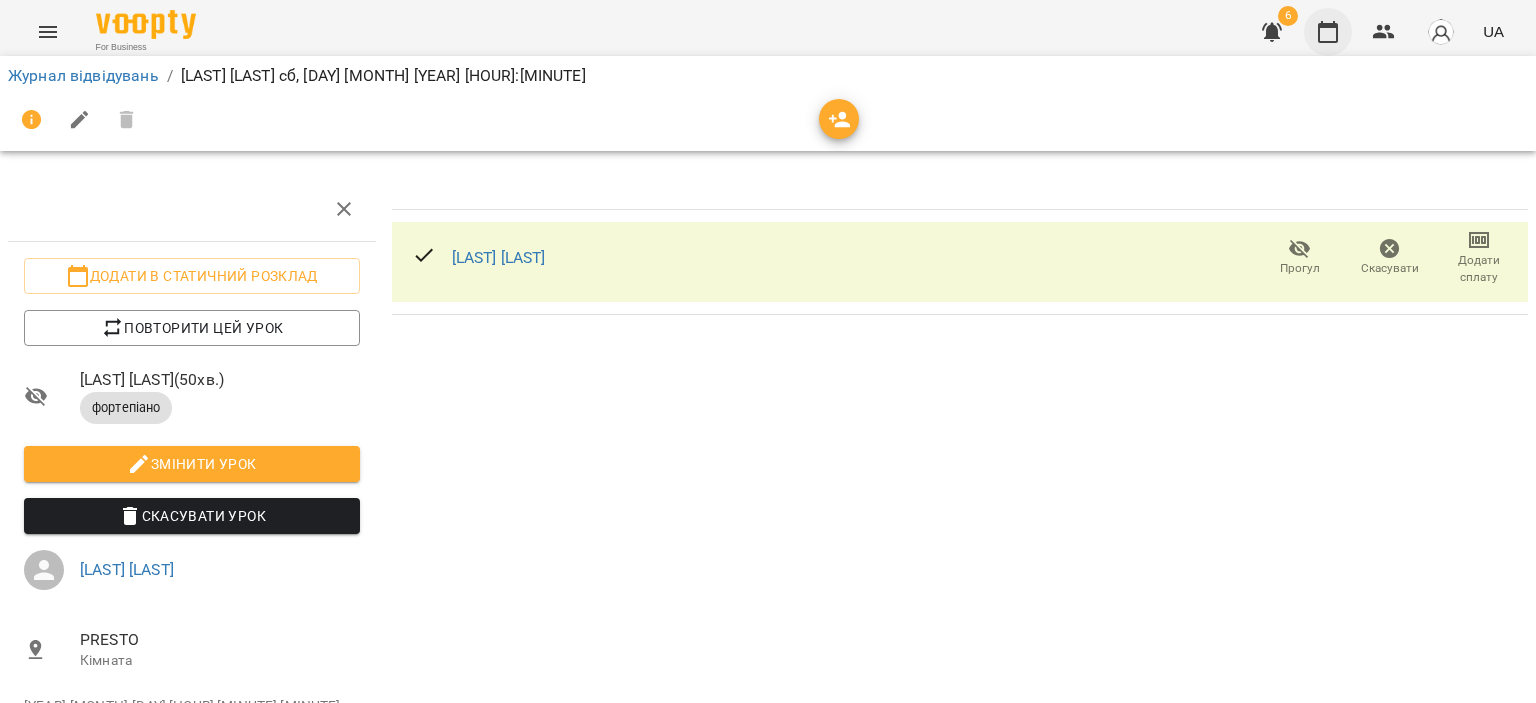 click 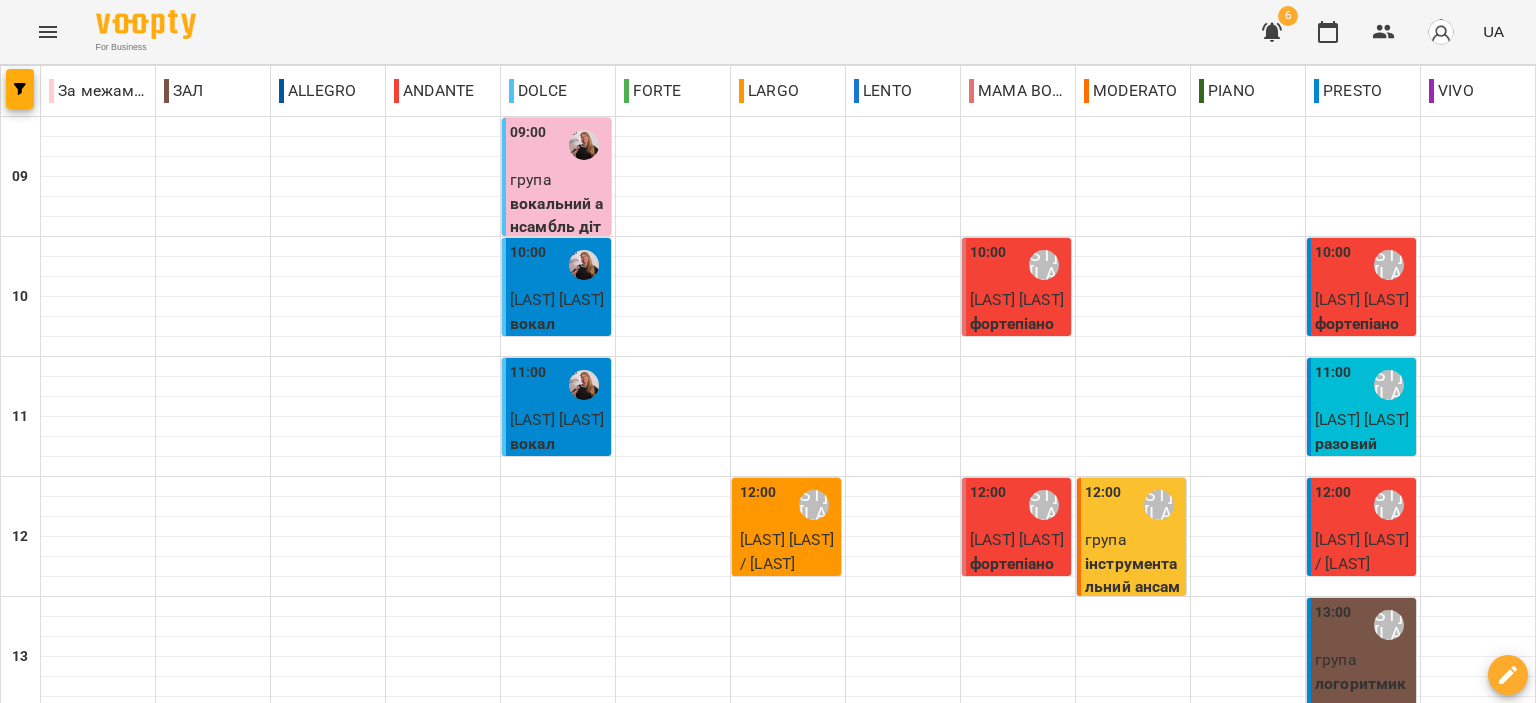 scroll, scrollTop: 400, scrollLeft: 0, axis: vertical 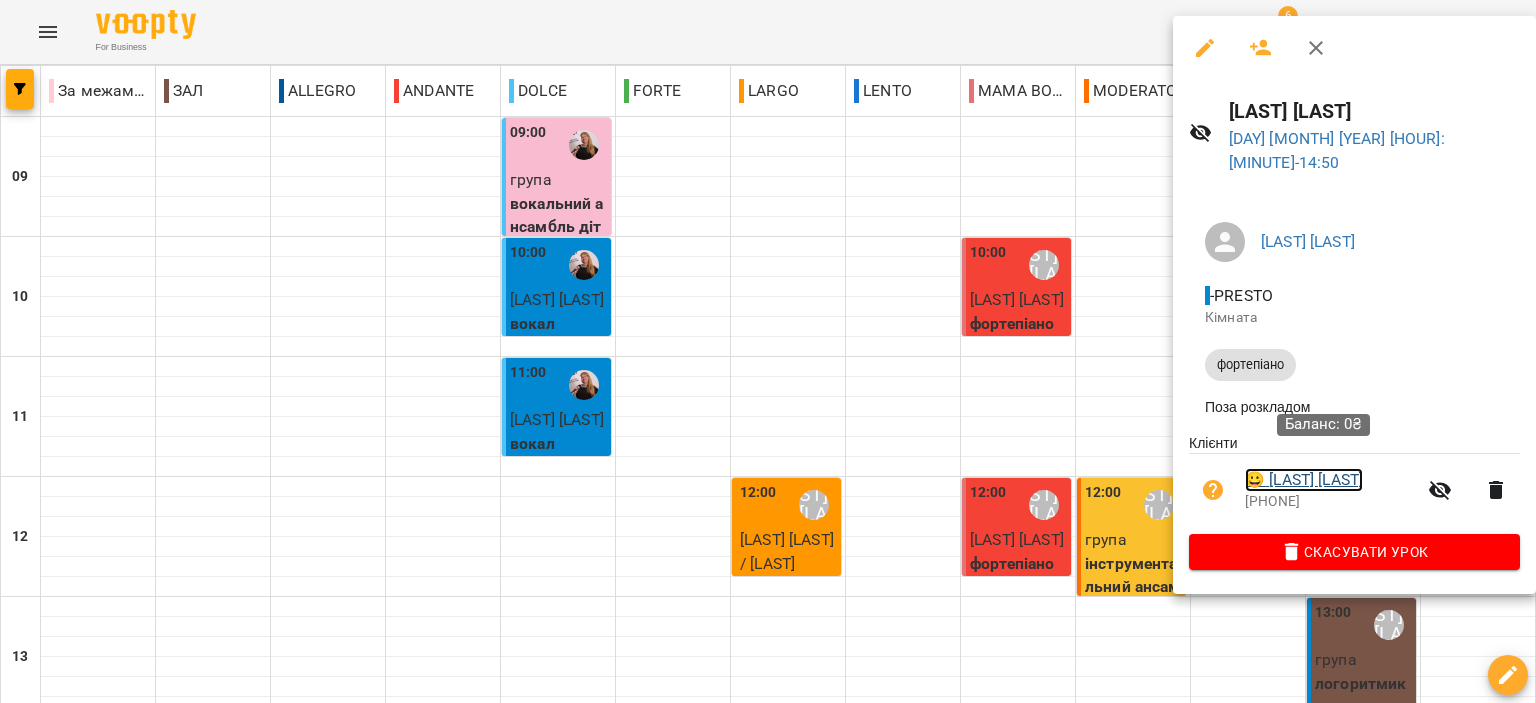 click on "😀   Маленко Дмитро" at bounding box center (1304, 480) 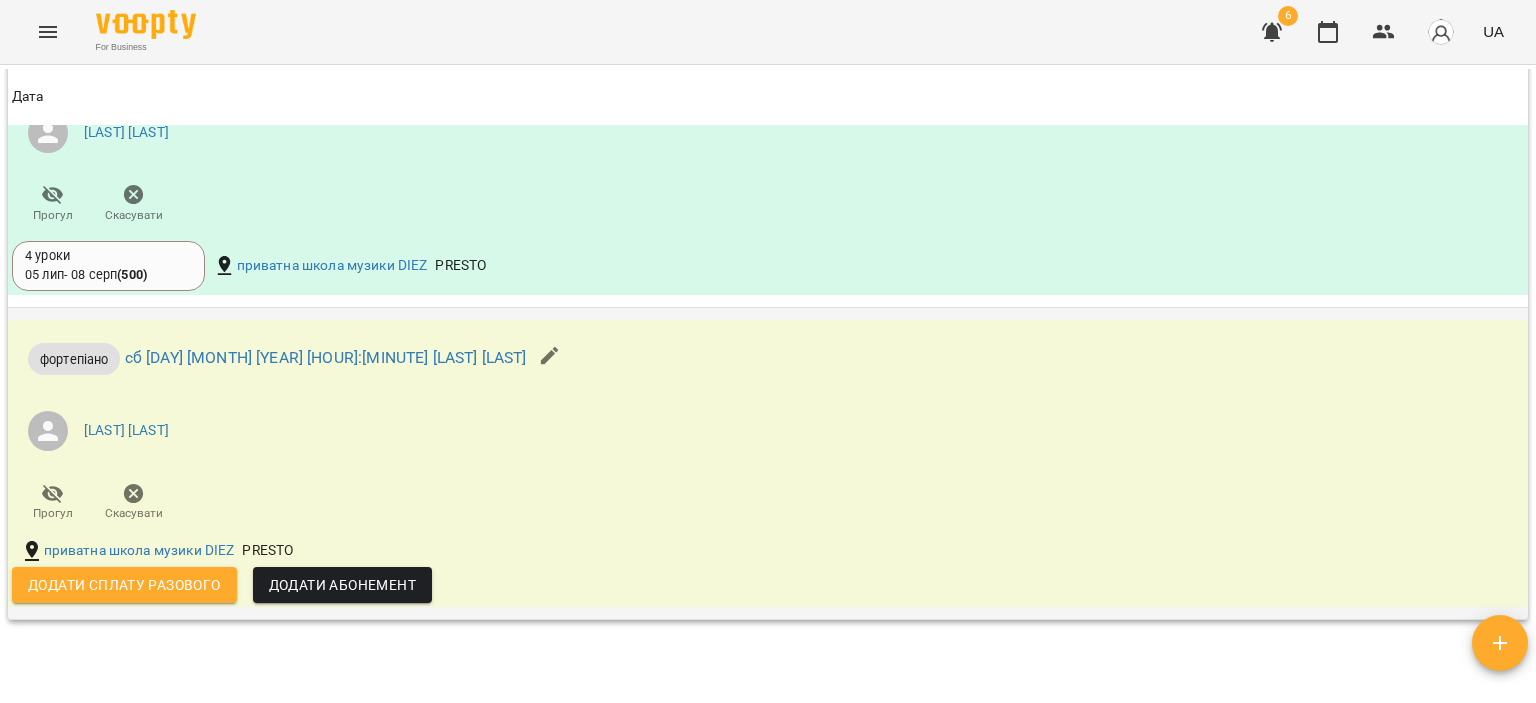 scroll, scrollTop: 1300, scrollLeft: 0, axis: vertical 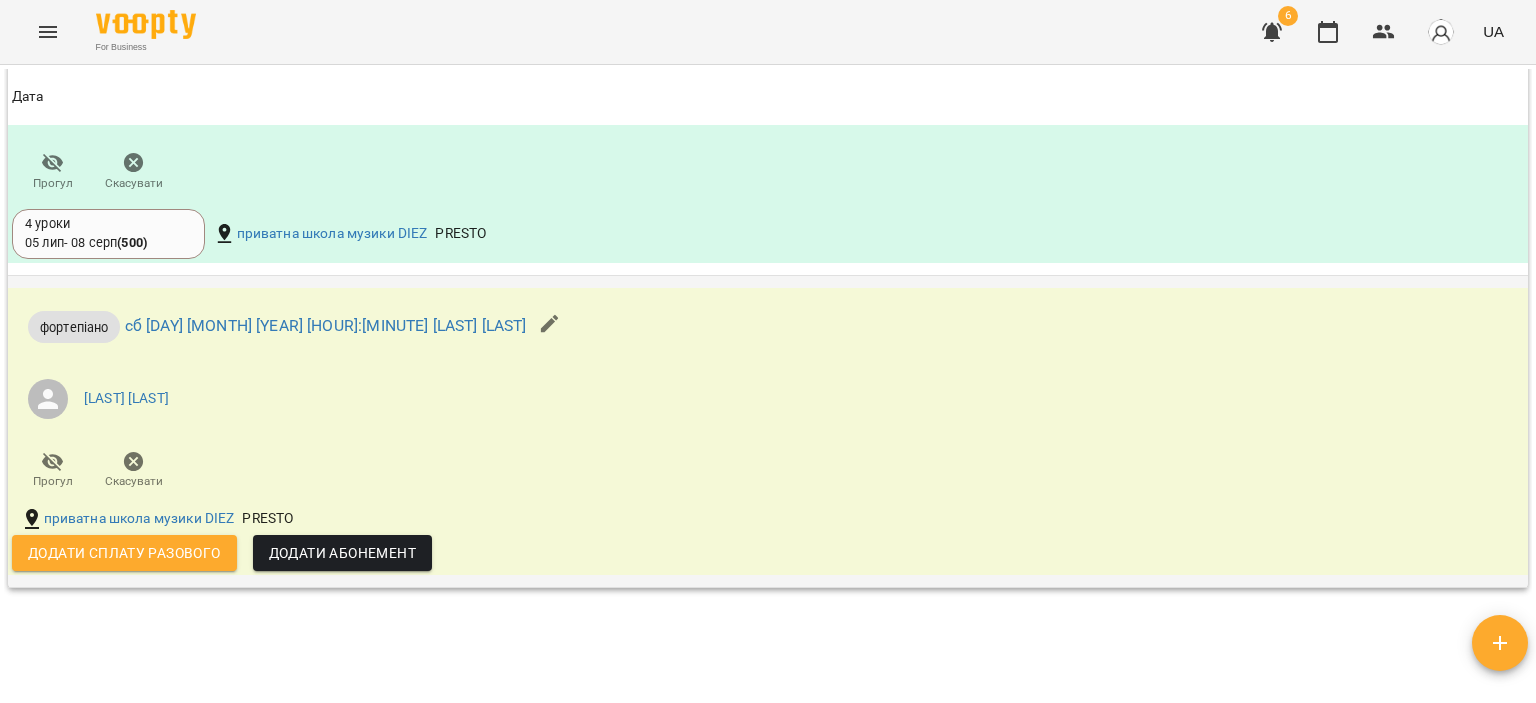 click 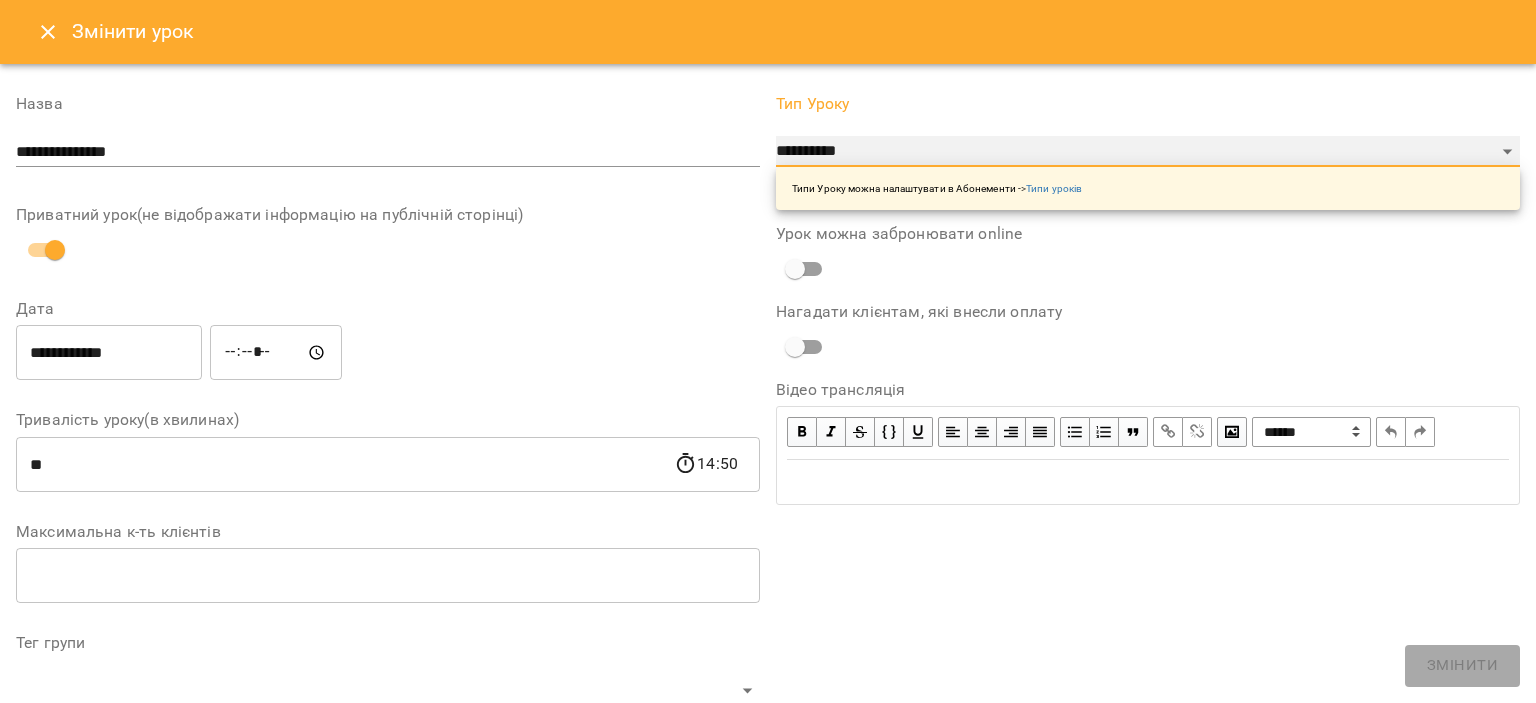 click on "**********" at bounding box center (1148, 152) 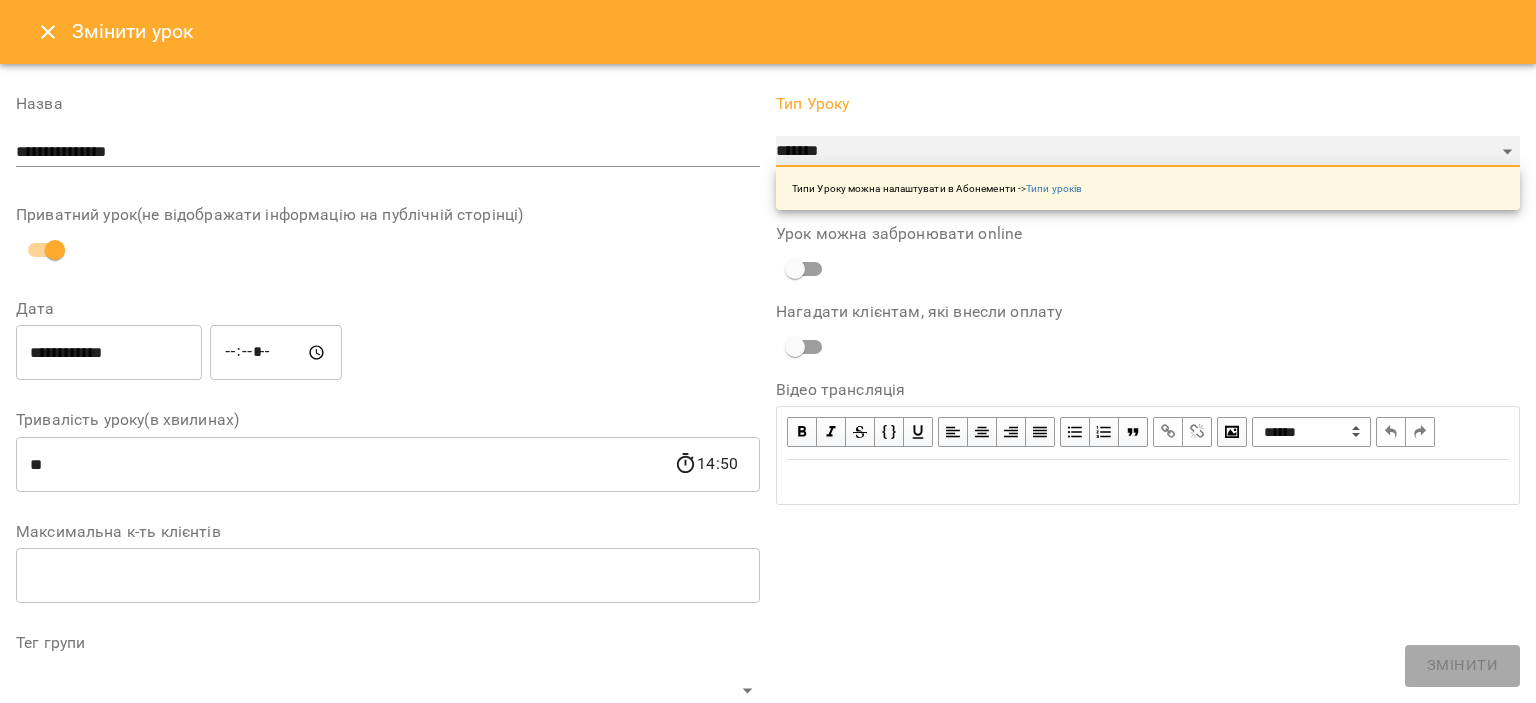 click on "**********" at bounding box center [1148, 152] 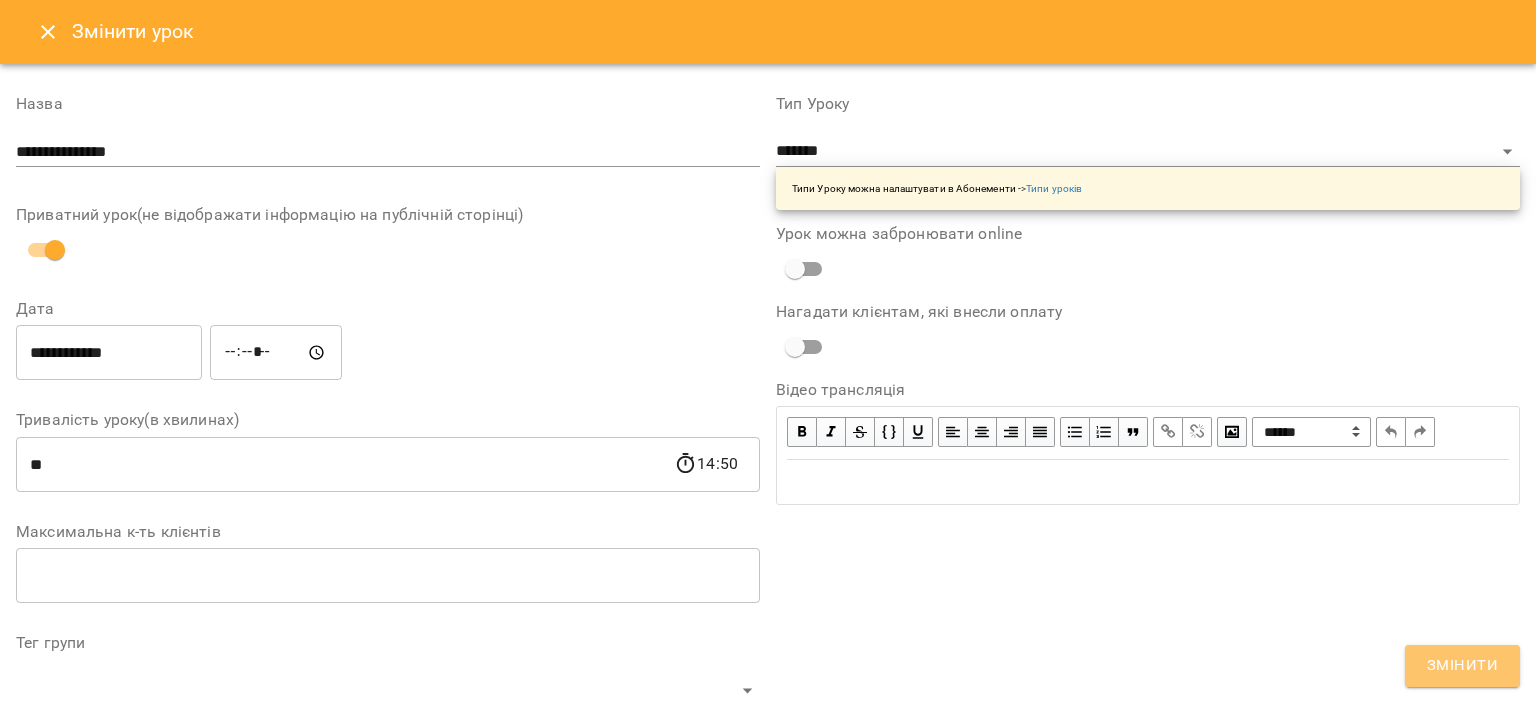 click on "Змінити" at bounding box center (1462, 666) 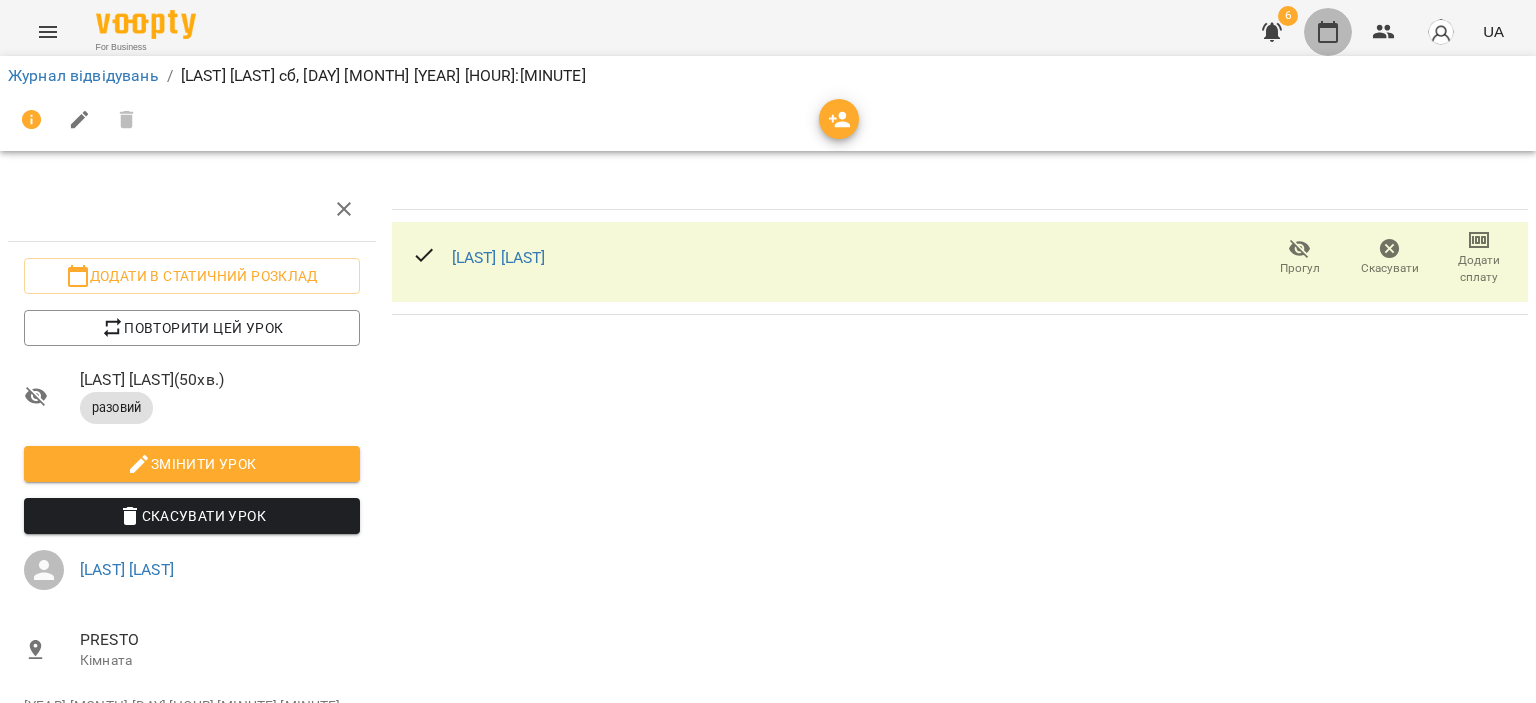 click 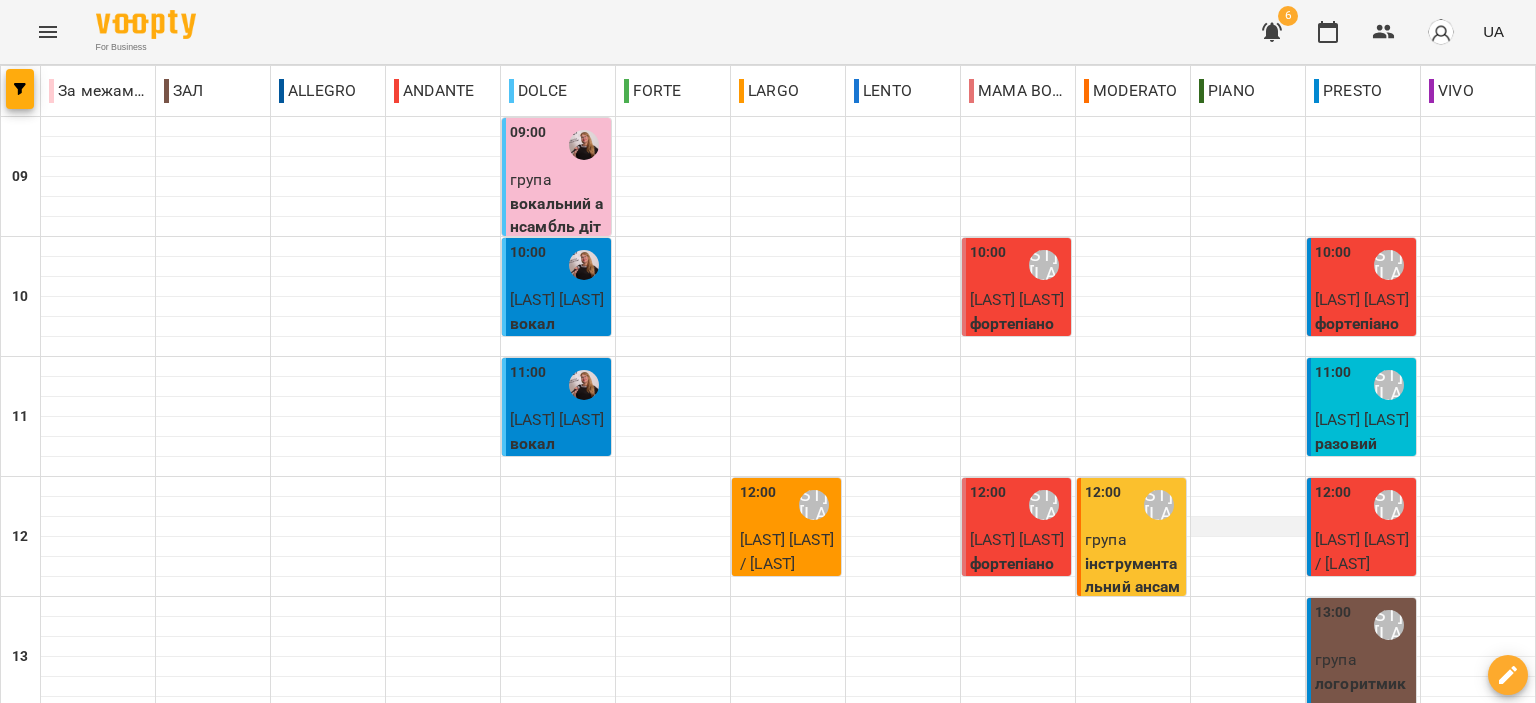 scroll, scrollTop: 400, scrollLeft: 0, axis: vertical 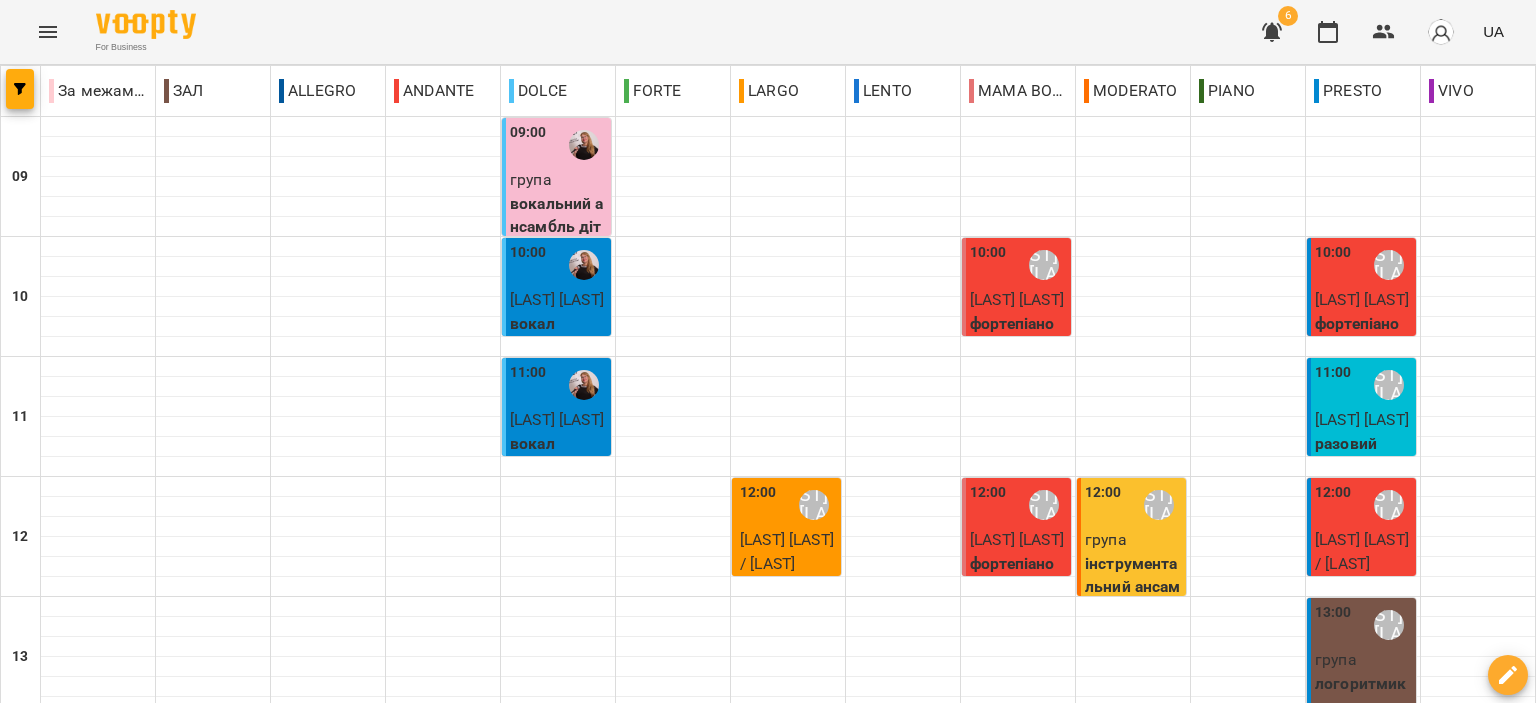 click on "[LAST] [FIRST]" at bounding box center [1362, 779] 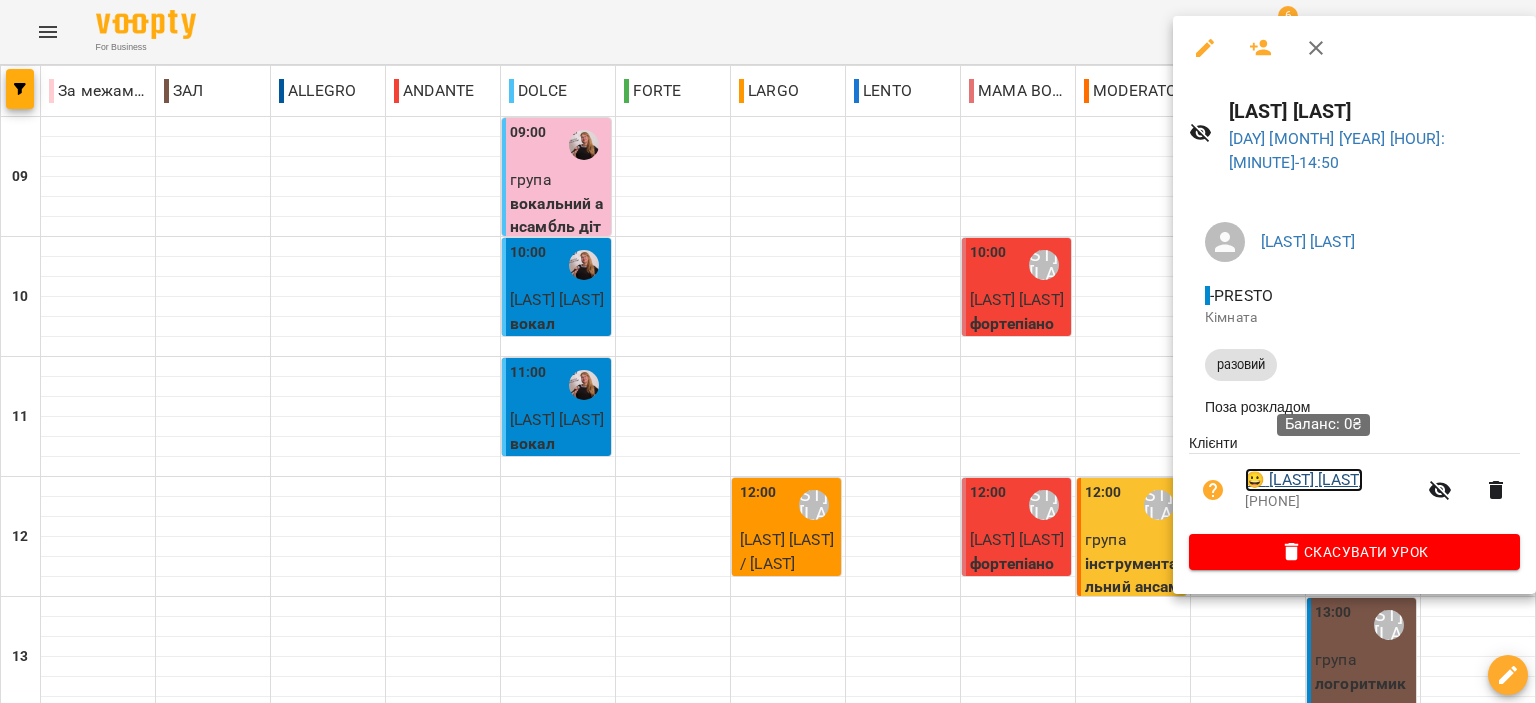 click on "😀   Маленко Дмитро" at bounding box center [1304, 480] 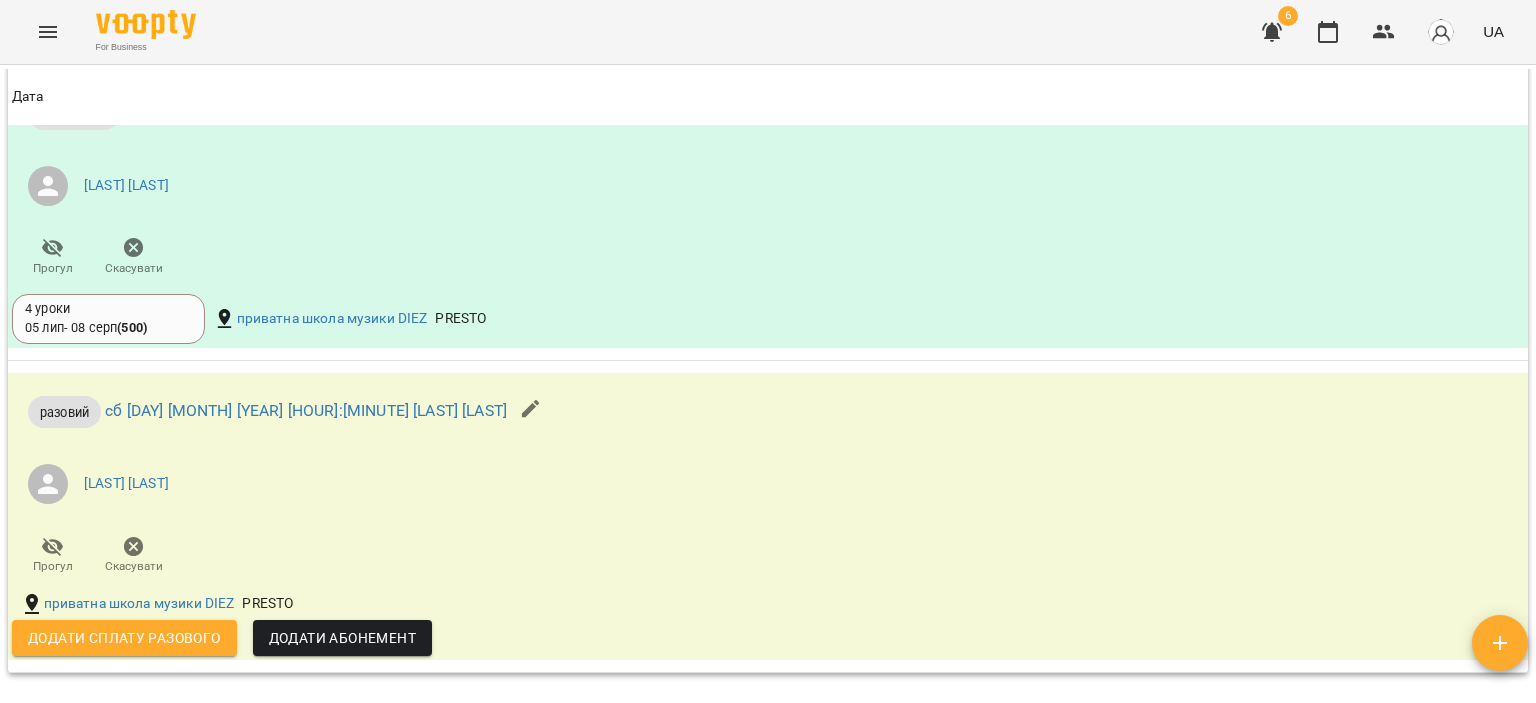 scroll, scrollTop: 1300, scrollLeft: 0, axis: vertical 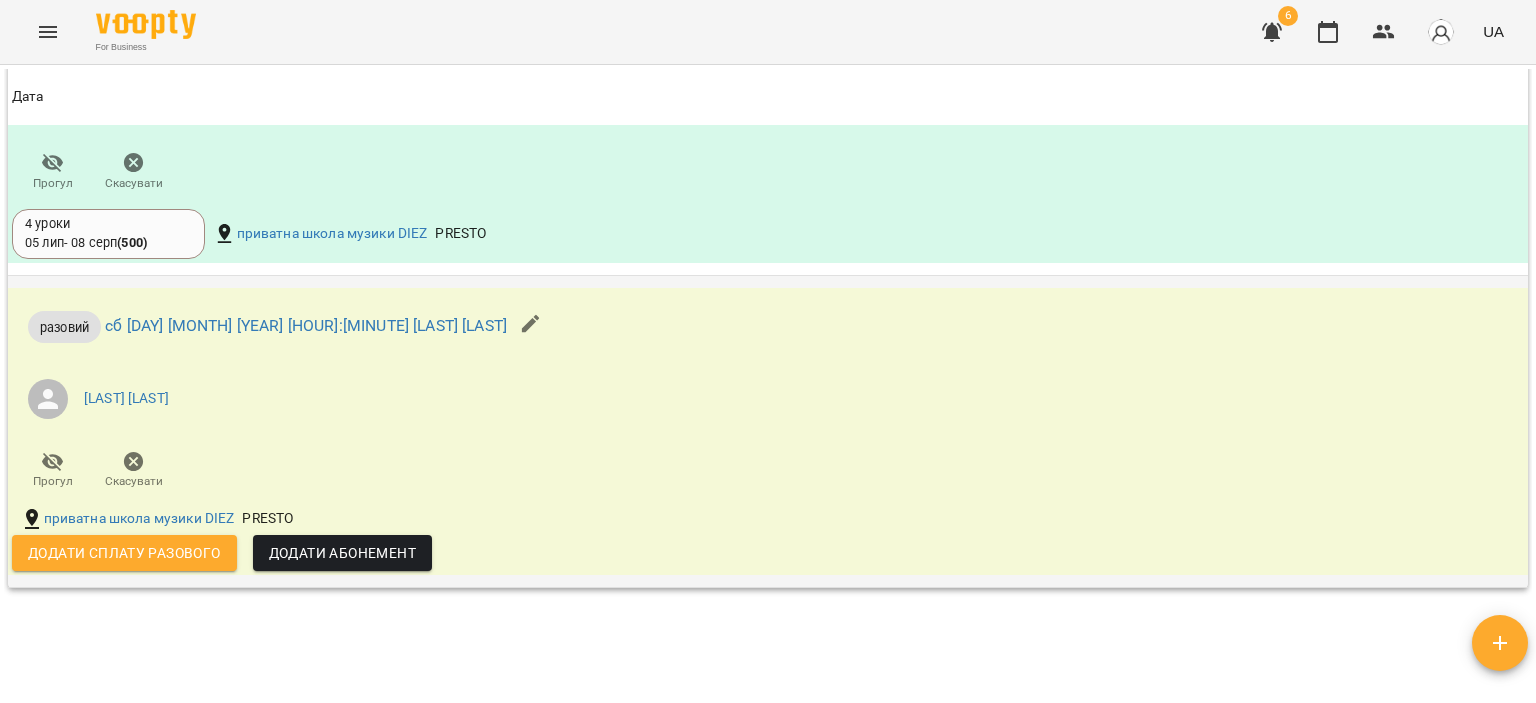 click on "Додати сплату разового" at bounding box center [124, 553] 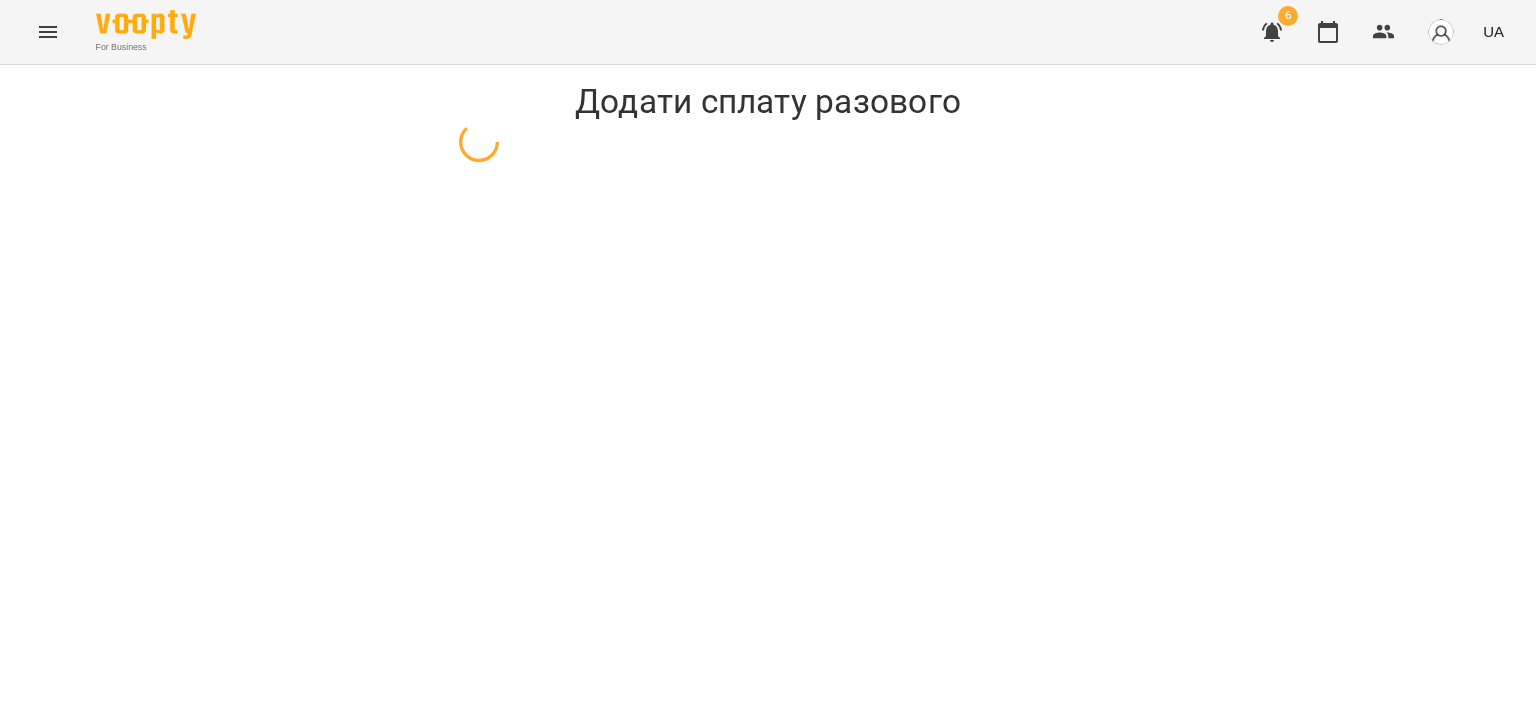 select on "*******" 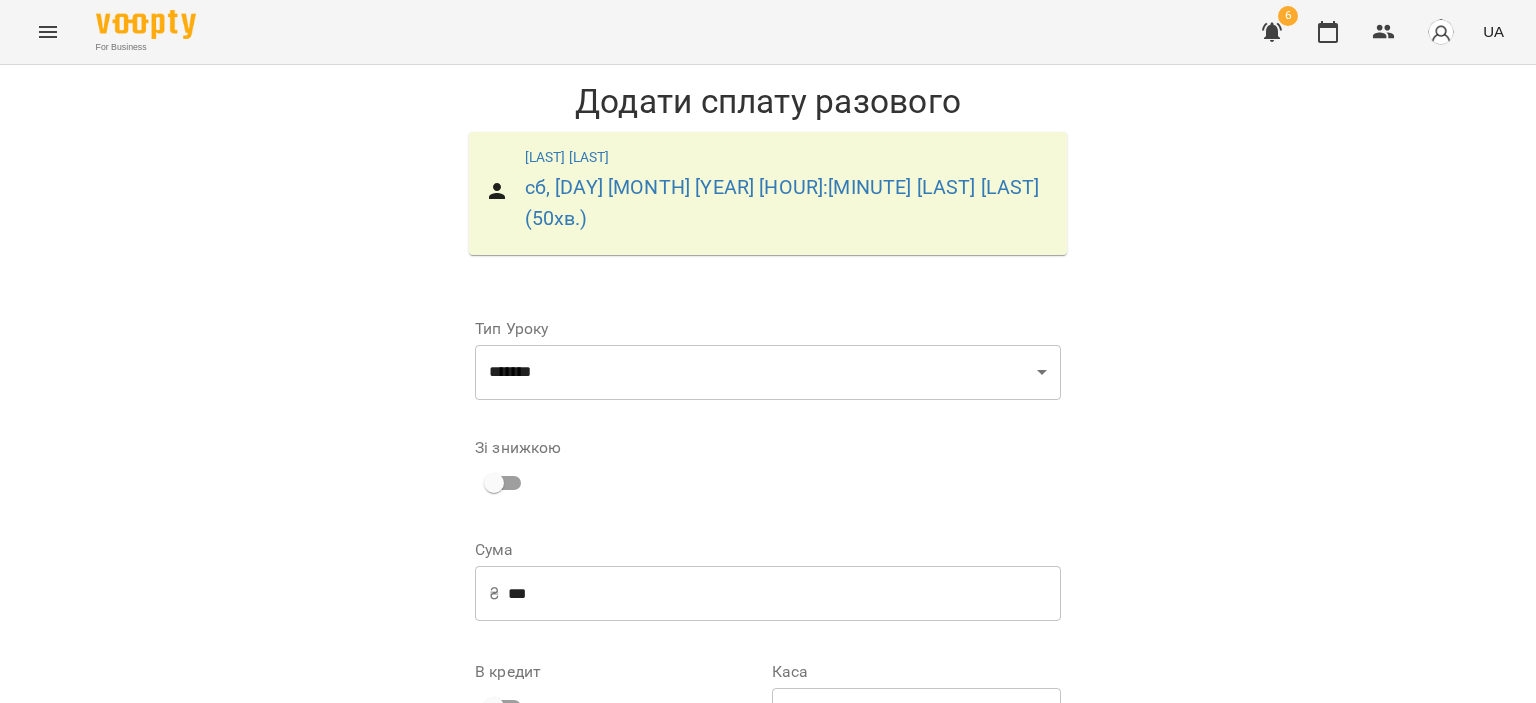 scroll, scrollTop: 208, scrollLeft: 0, axis: vertical 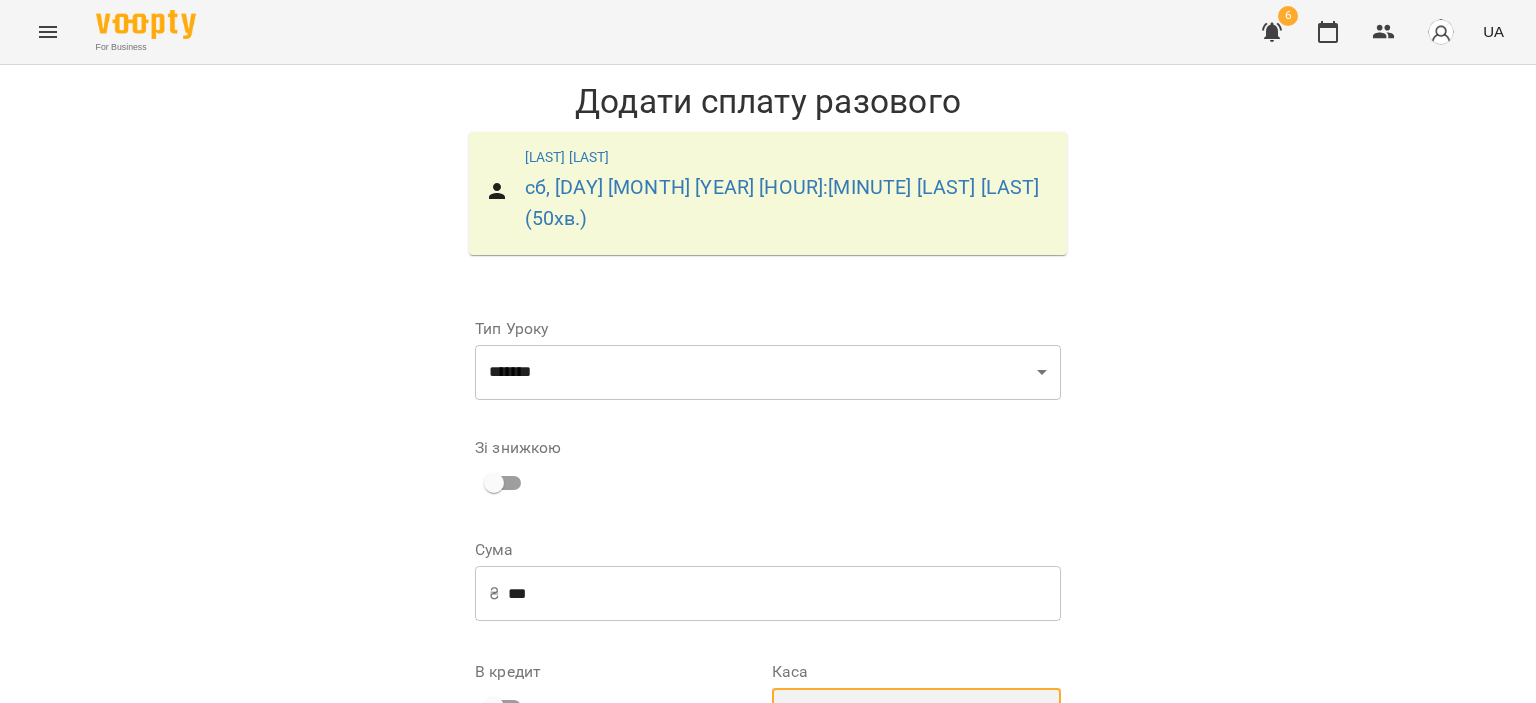 click on "**********" at bounding box center [916, 716] 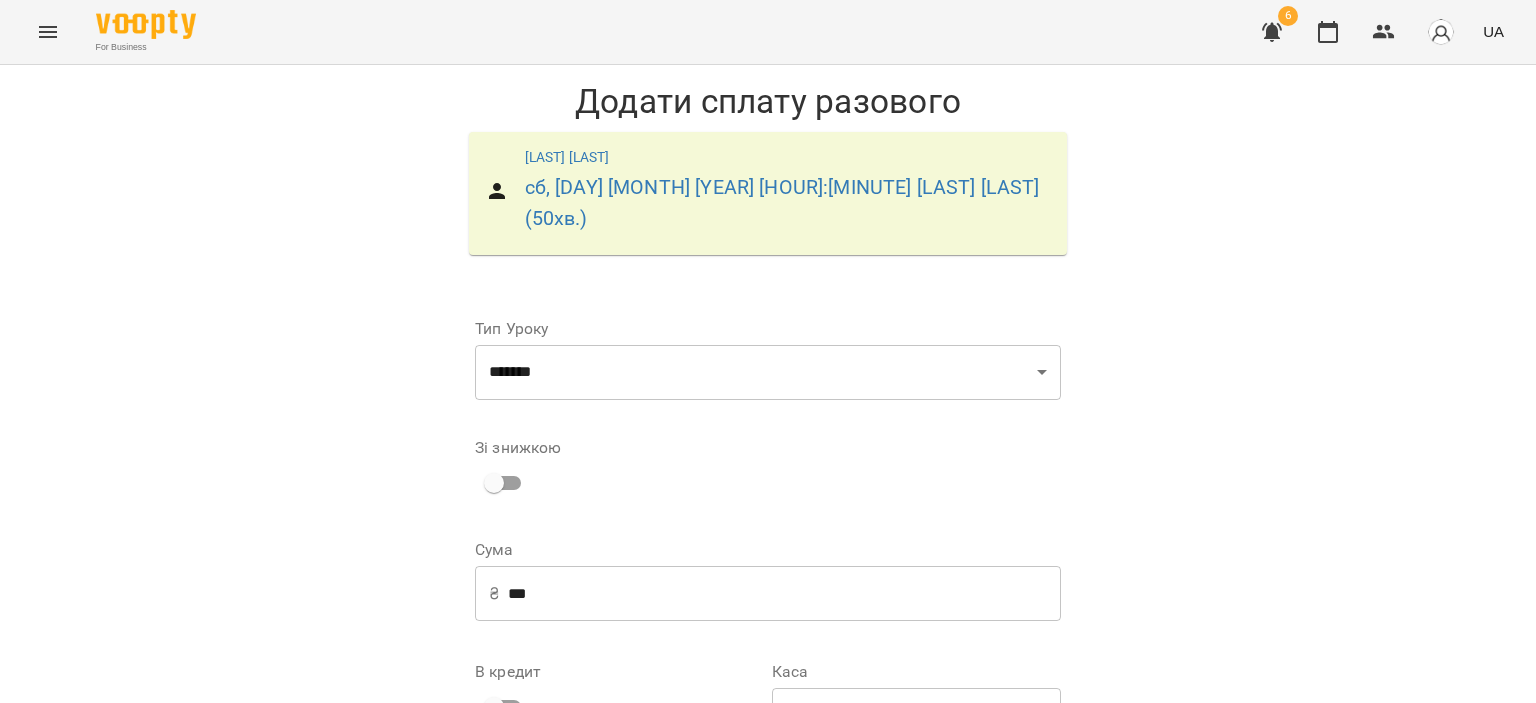 click on "Додати сплату разового" at bounding box center (934, 890) 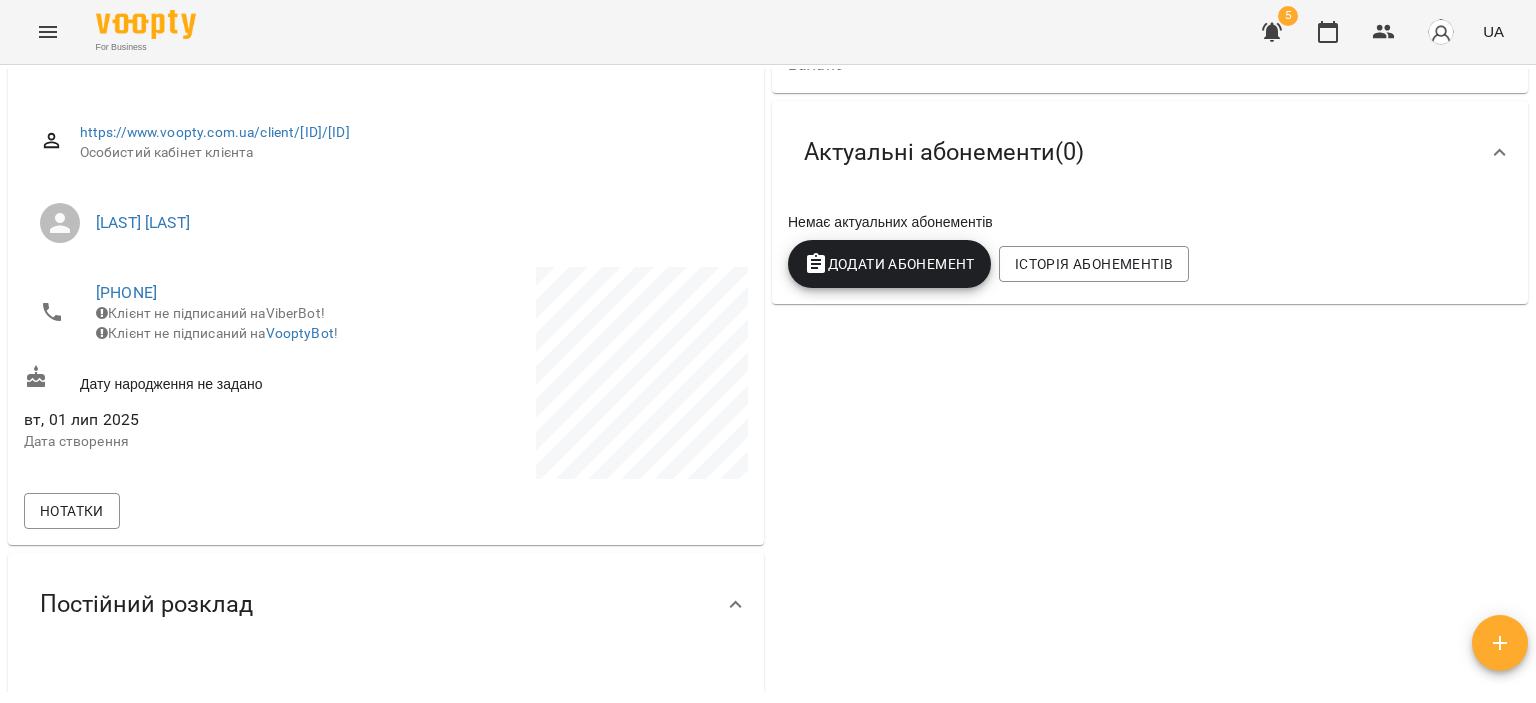 scroll, scrollTop: 0, scrollLeft: 0, axis: both 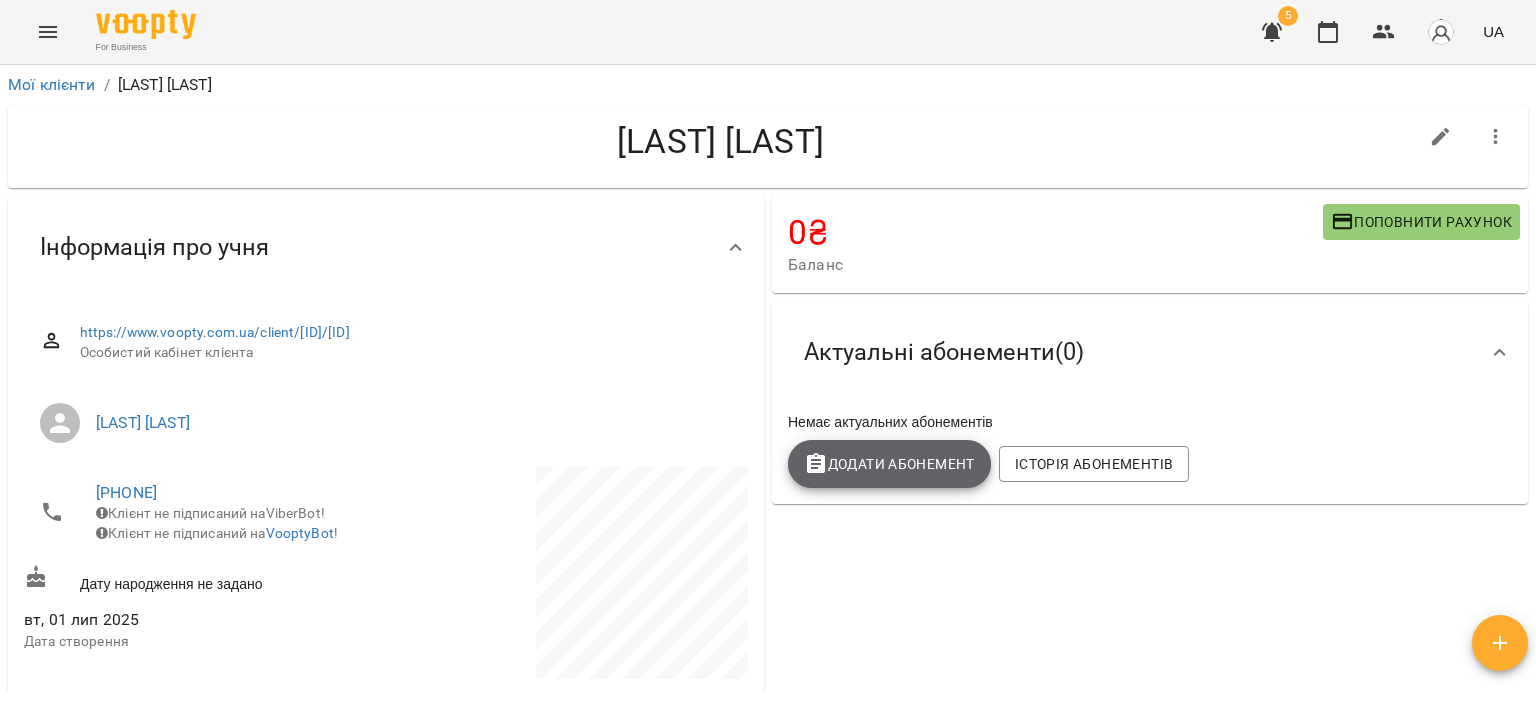 click on "Додати Абонемент" at bounding box center (889, 464) 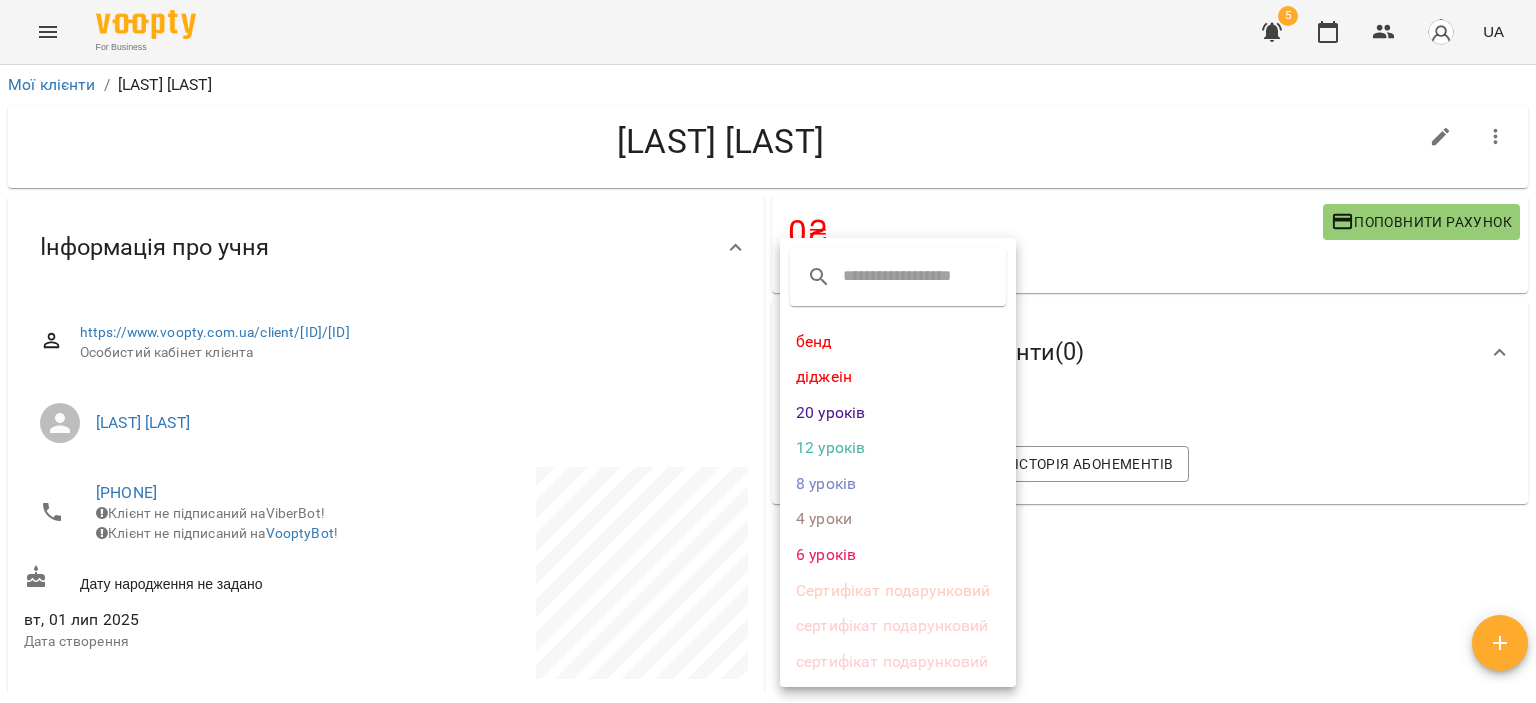 click on "4 уроки" at bounding box center [898, 519] 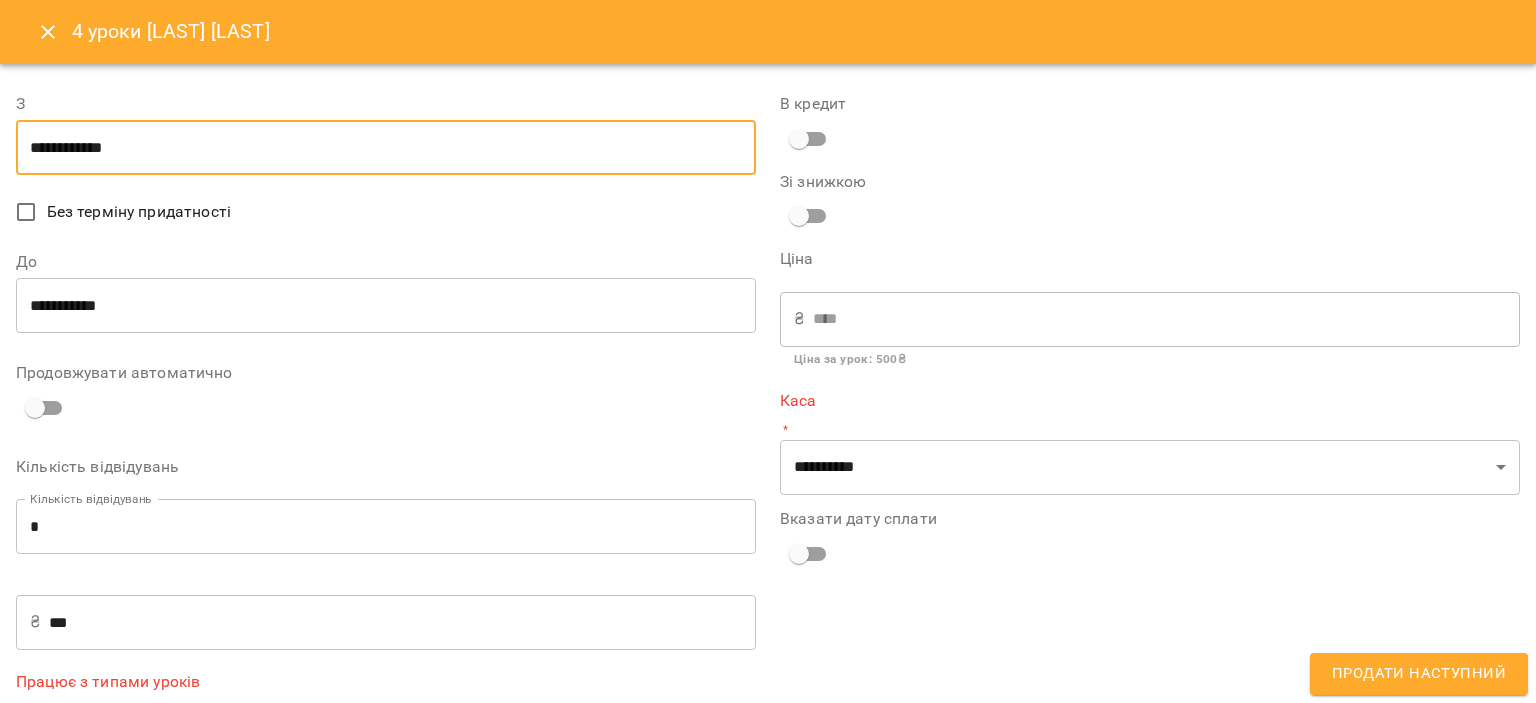 click on "**********" at bounding box center (386, 148) 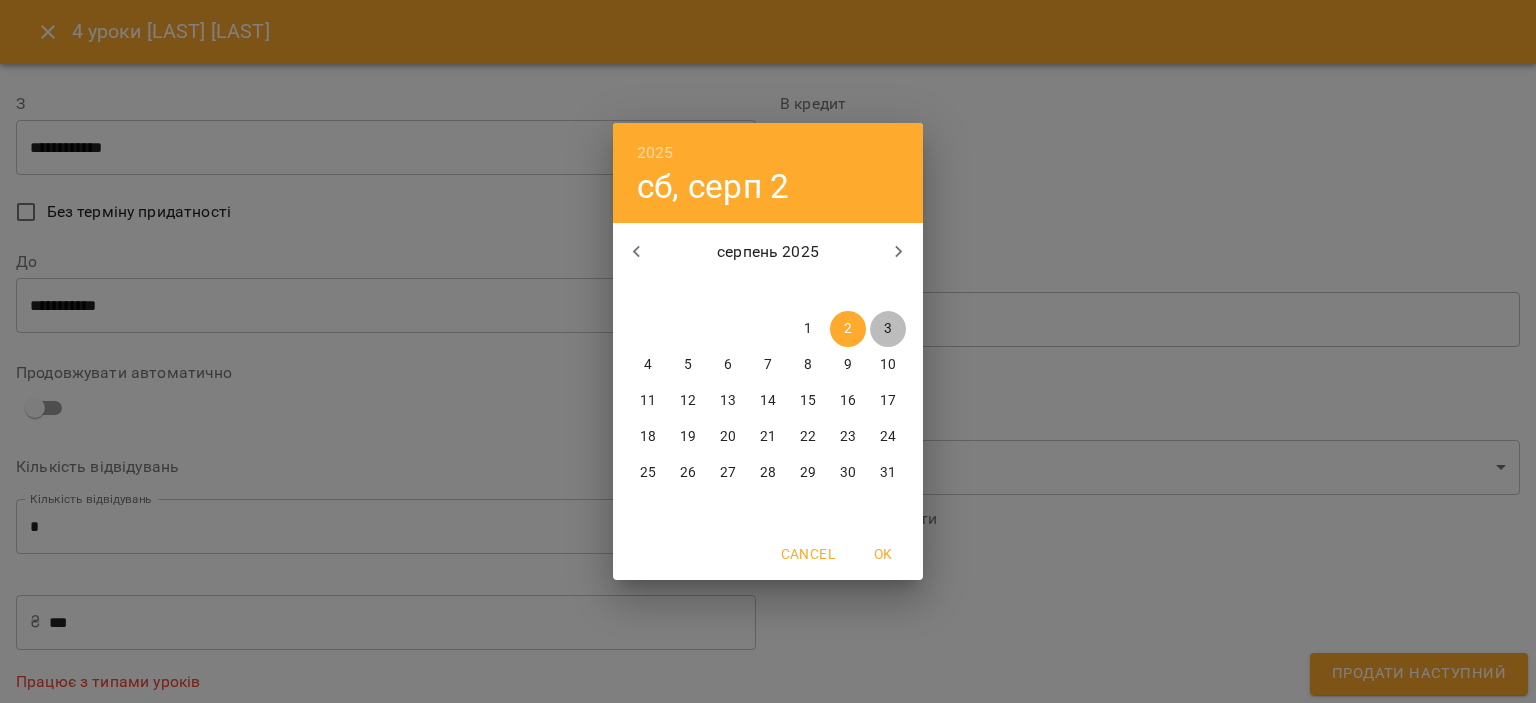click on "3" at bounding box center (888, 329) 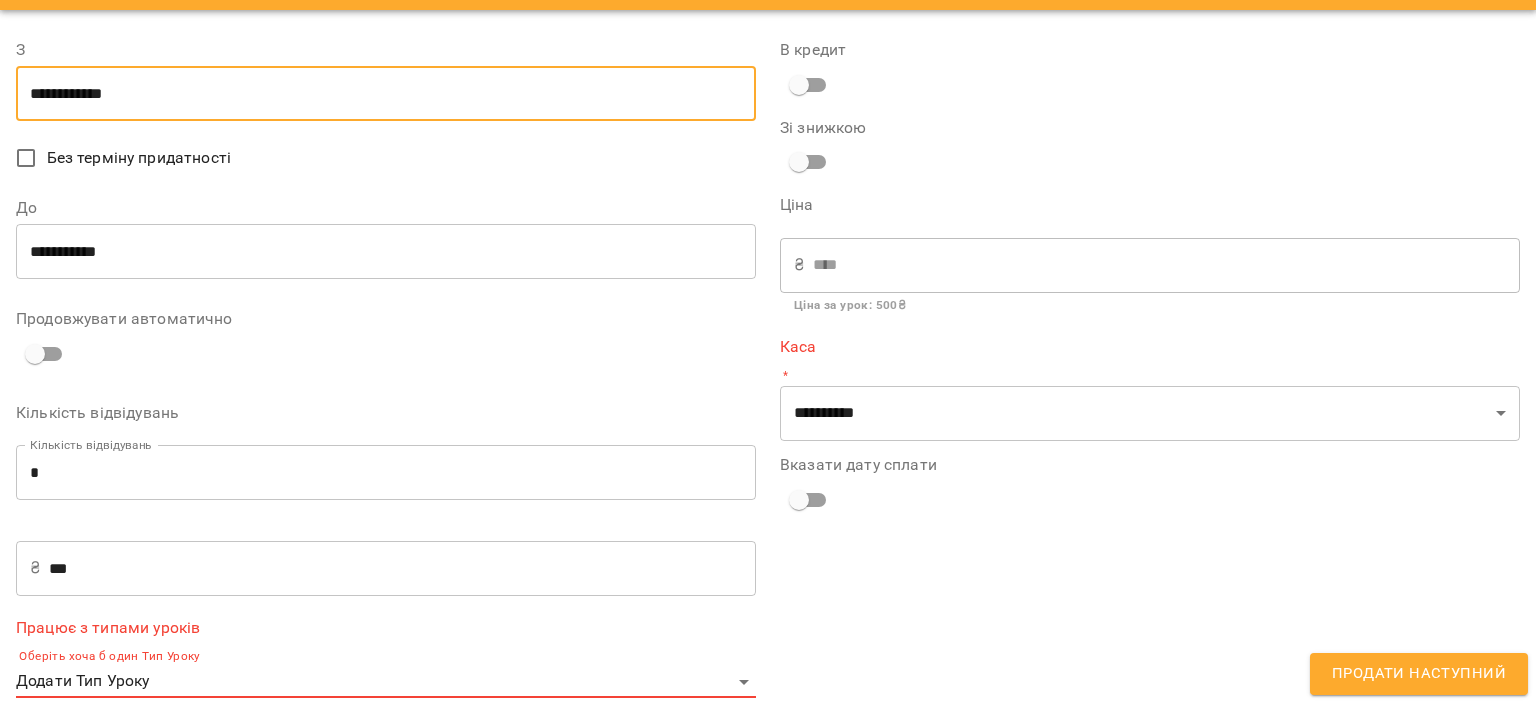 scroll, scrollTop: 80, scrollLeft: 0, axis: vertical 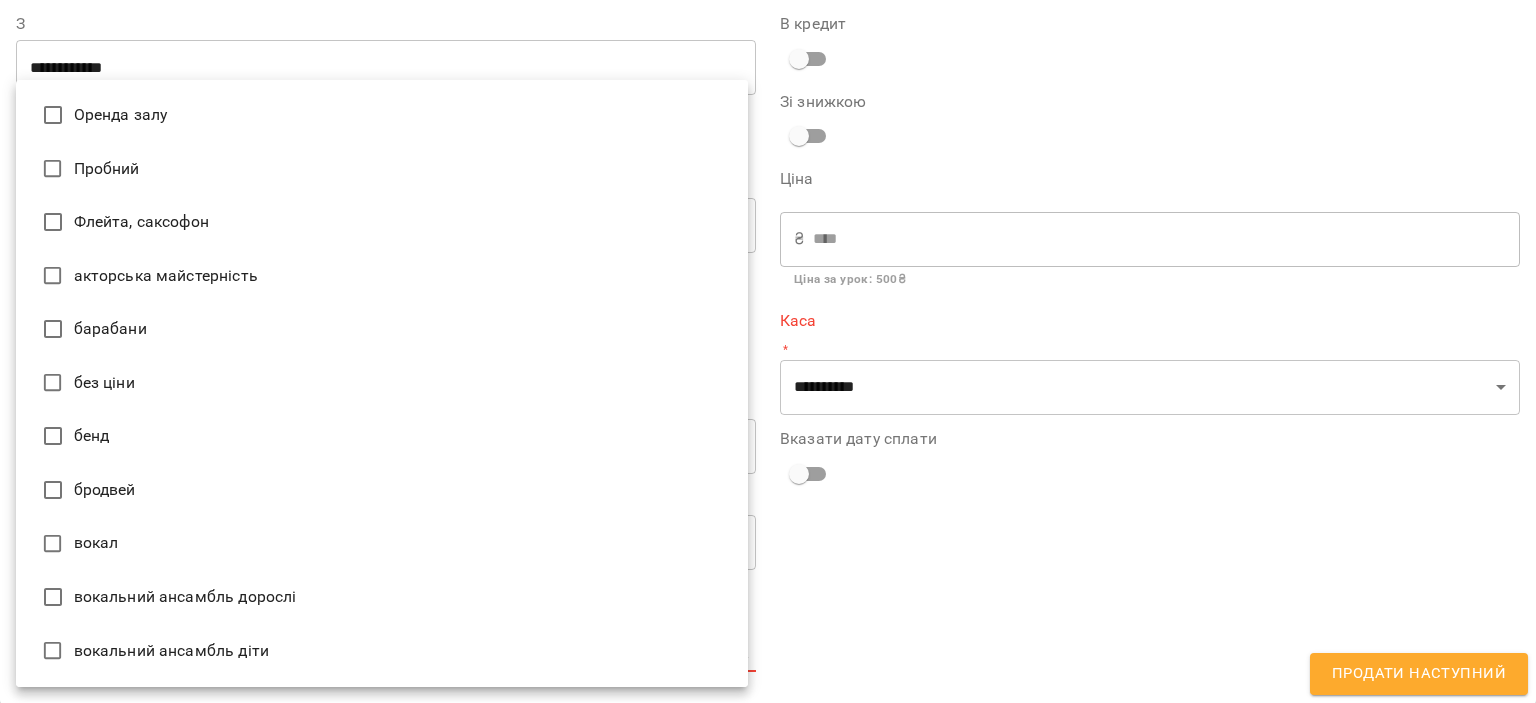 click on "**********" at bounding box center (768, 384) 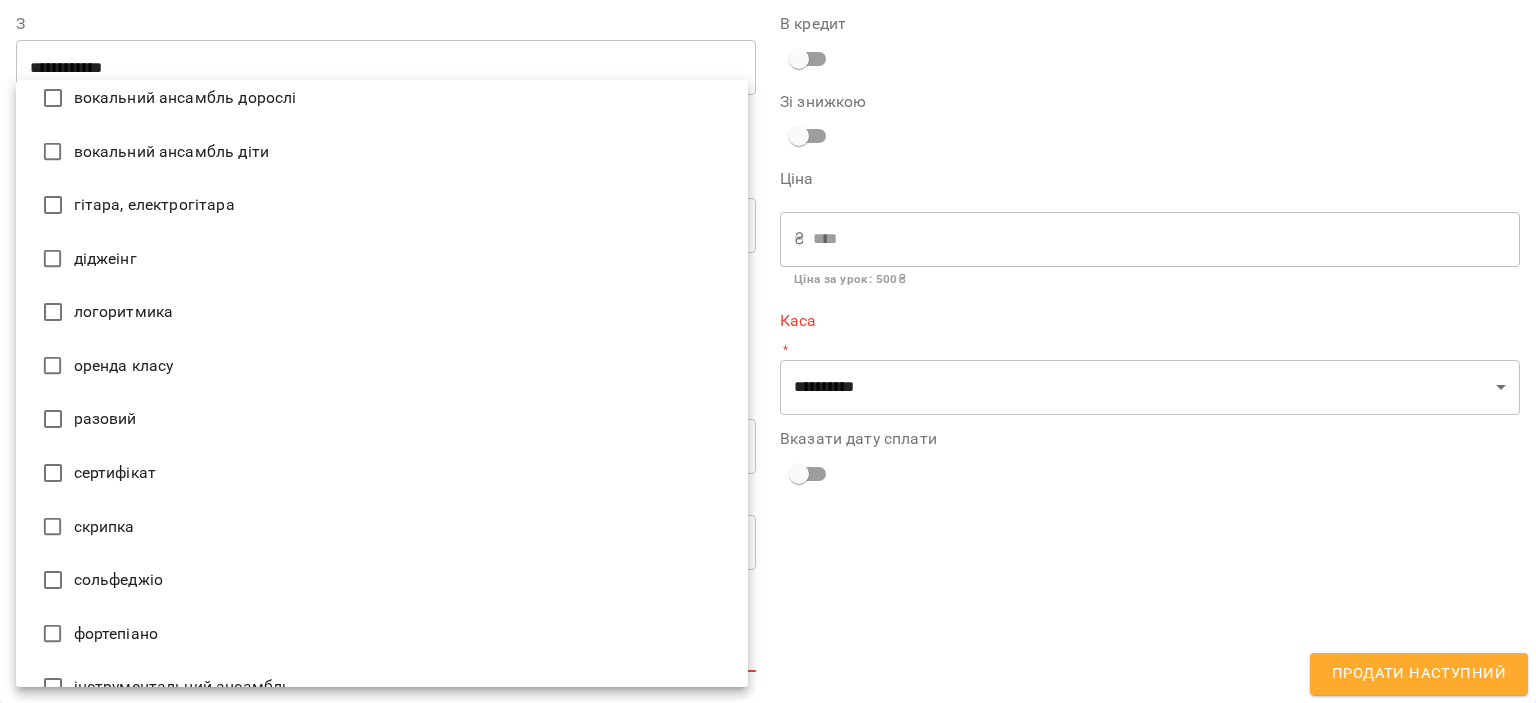 scroll, scrollTop: 500, scrollLeft: 0, axis: vertical 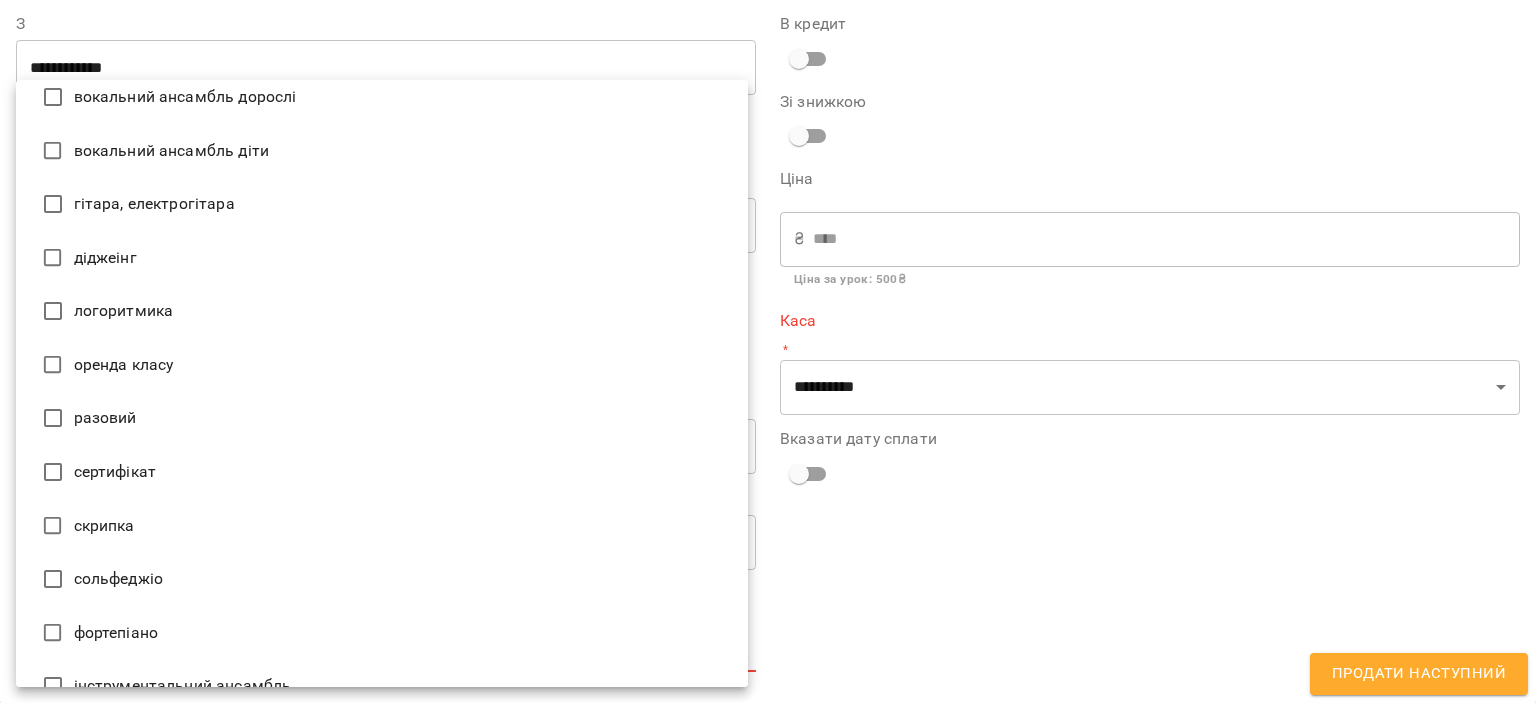 click on "фортепіано" at bounding box center (382, 633) 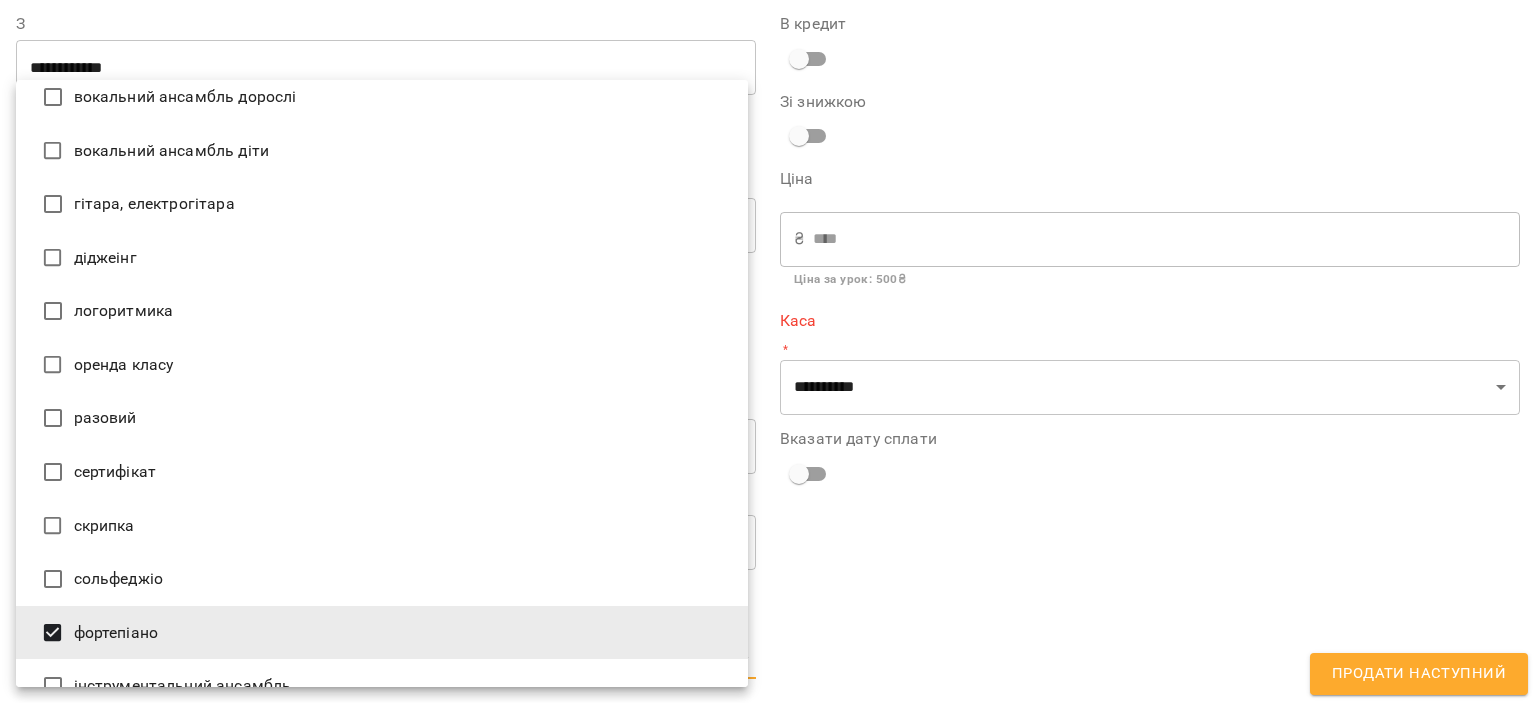 drag, startPoint x: 958, startPoint y: 563, endPoint x: 934, endPoint y: 466, distance: 99.92497 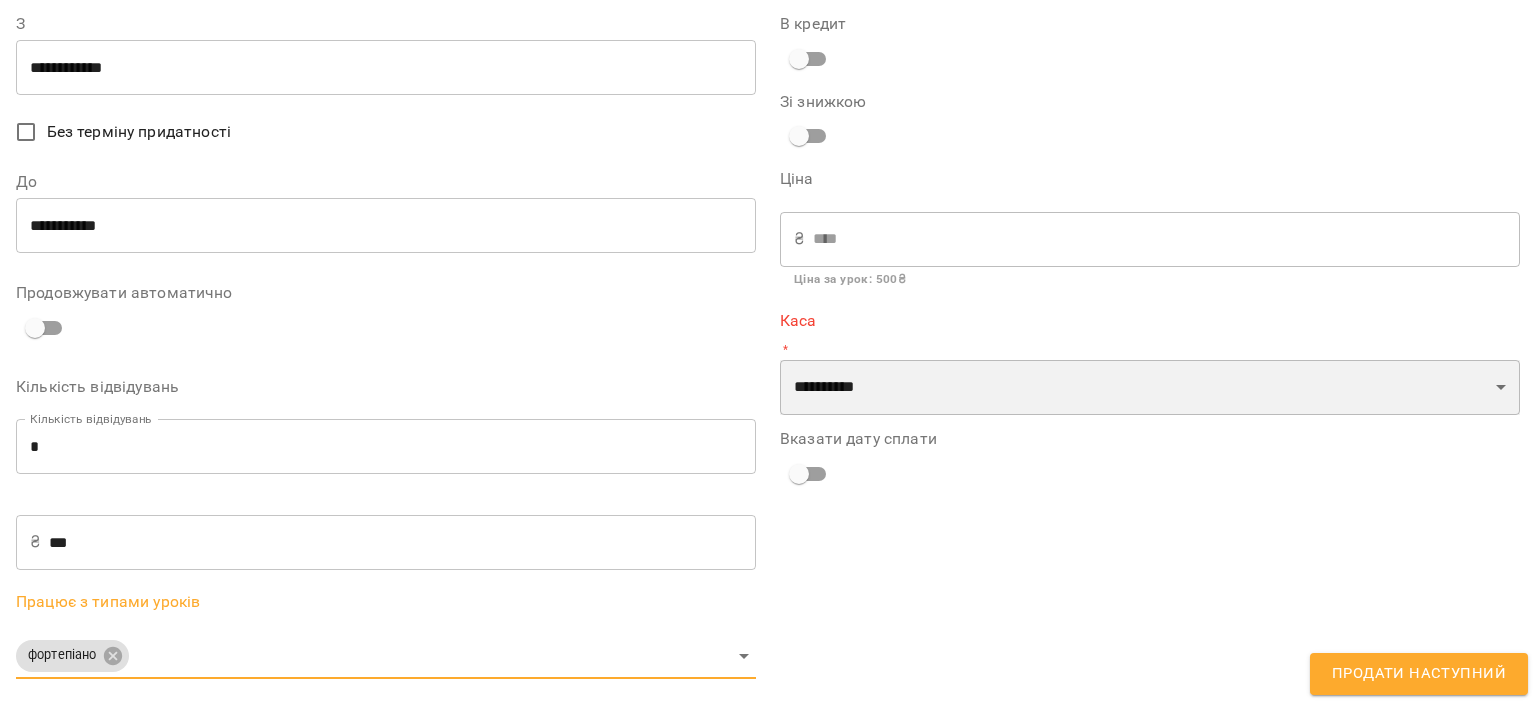 click on "**********" at bounding box center [1150, 388] 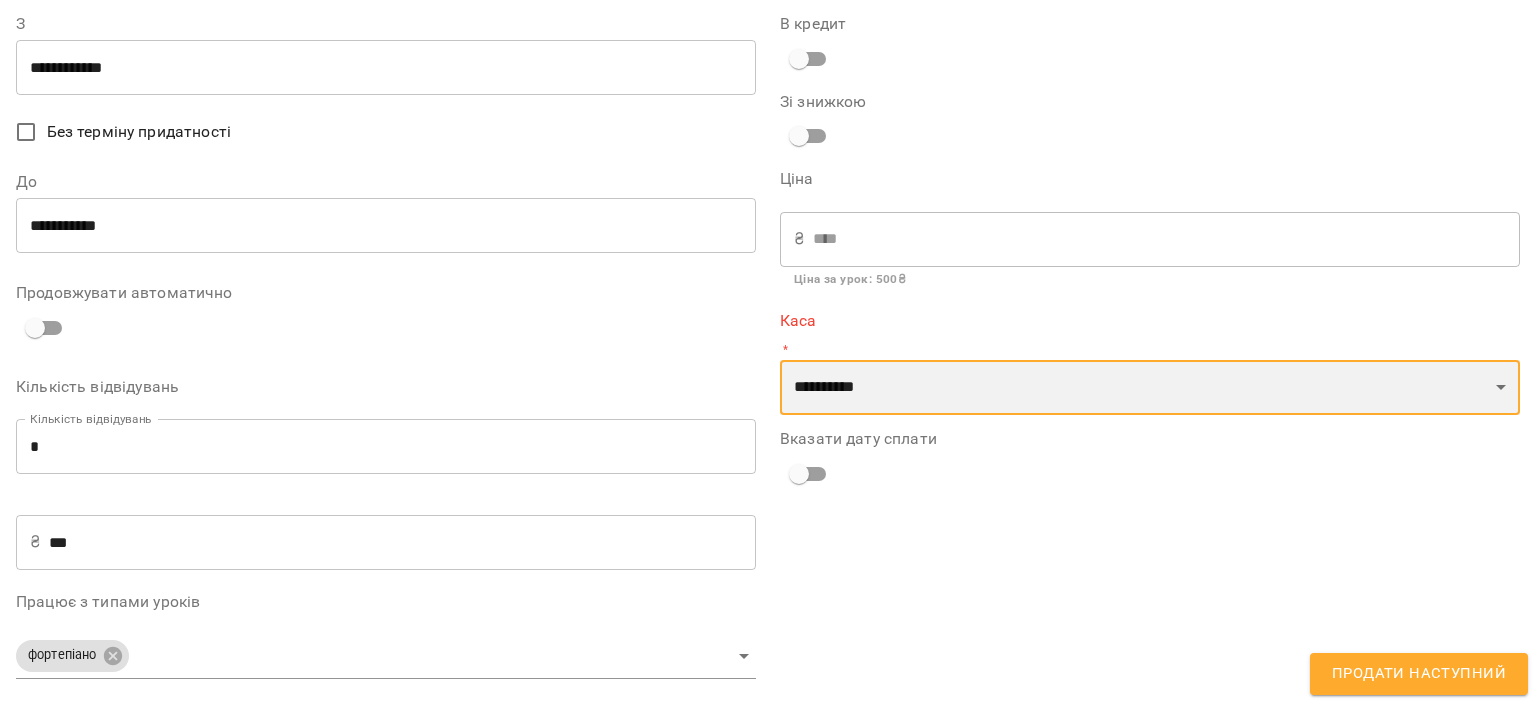 select on "****" 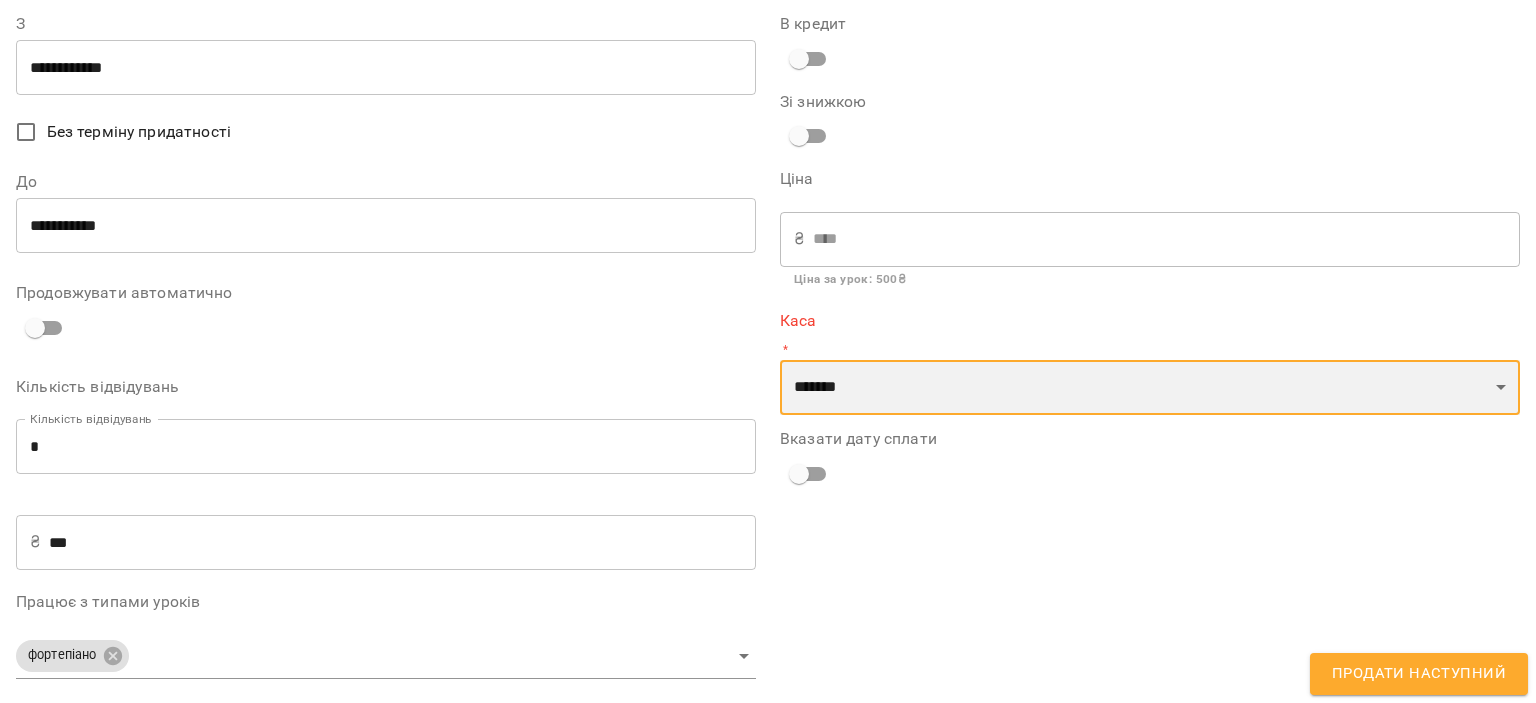 click on "**********" at bounding box center (1150, 388) 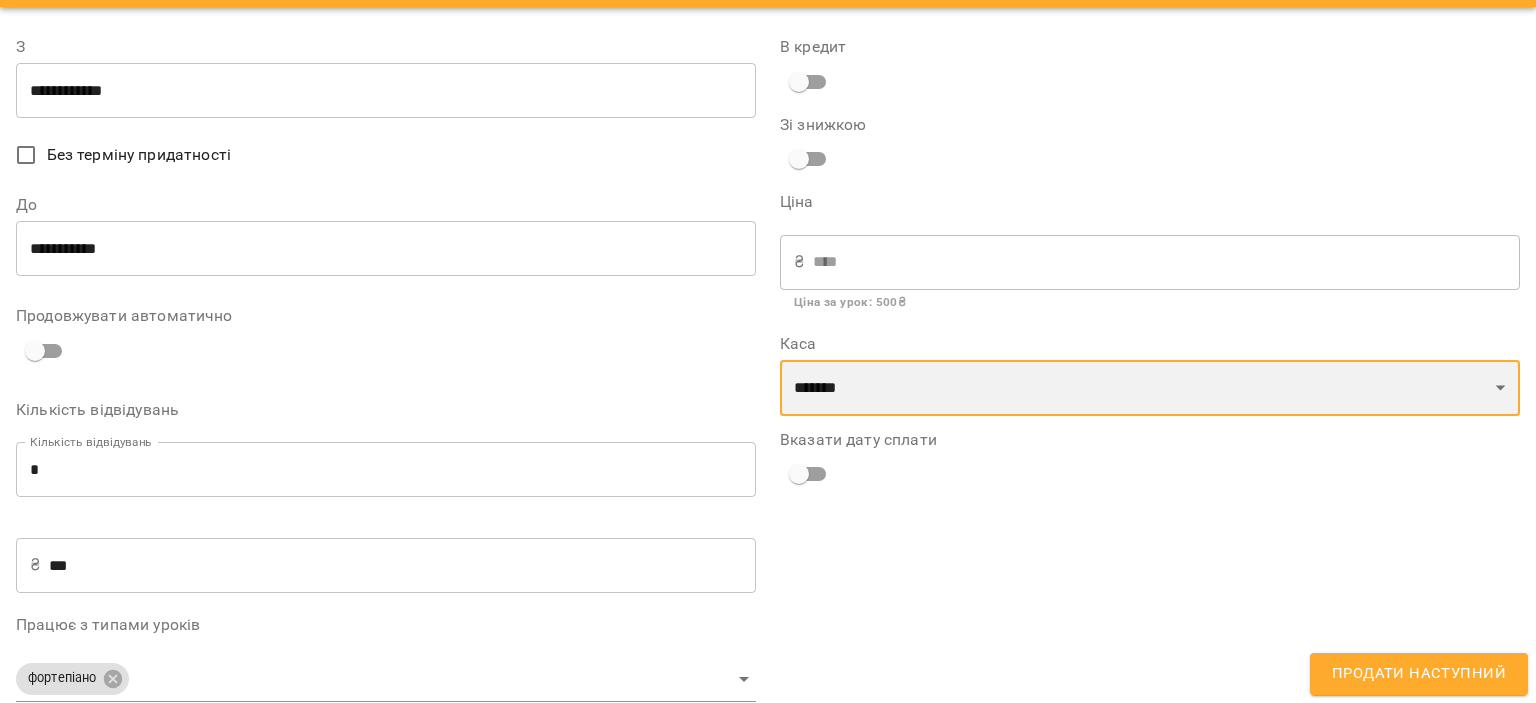 scroll, scrollTop: 87, scrollLeft: 0, axis: vertical 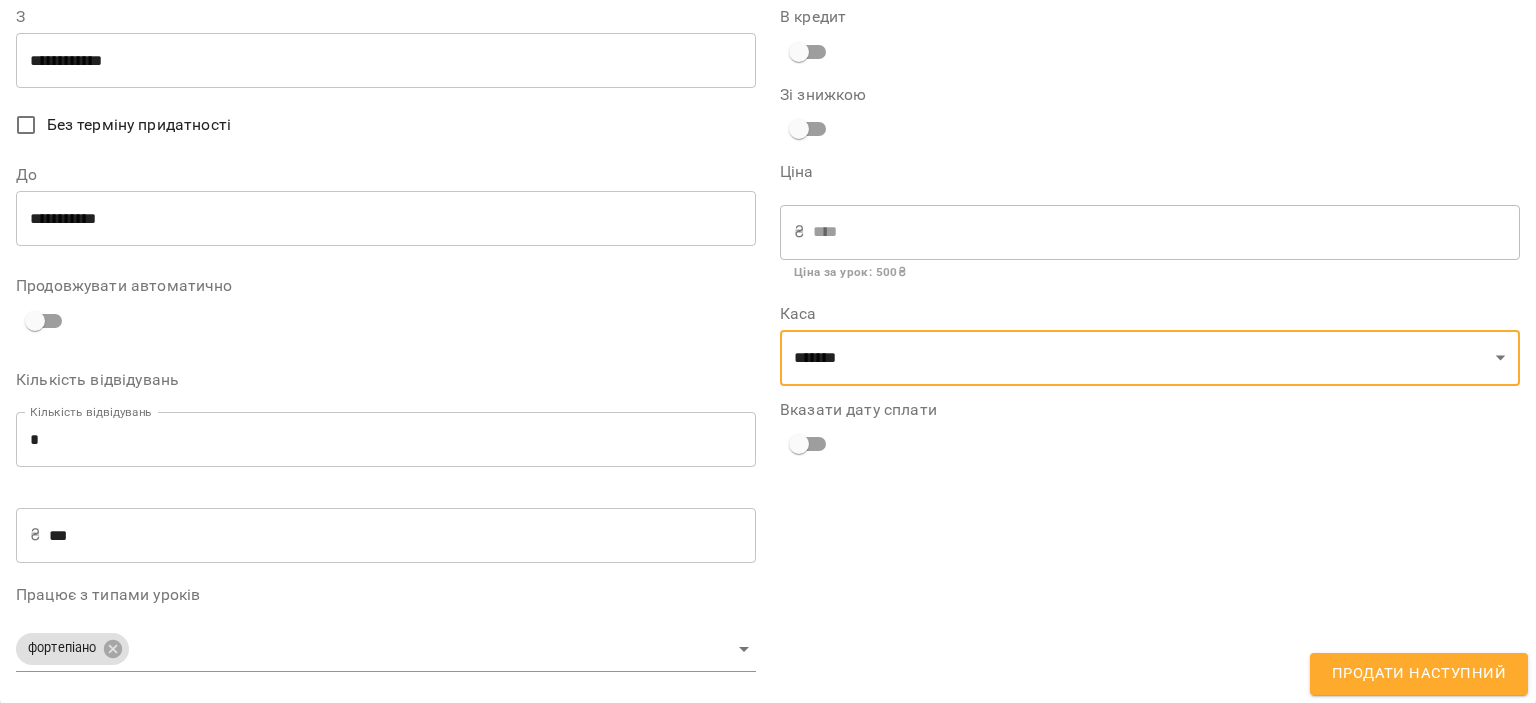 click on "Продати наступний" at bounding box center [1419, 674] 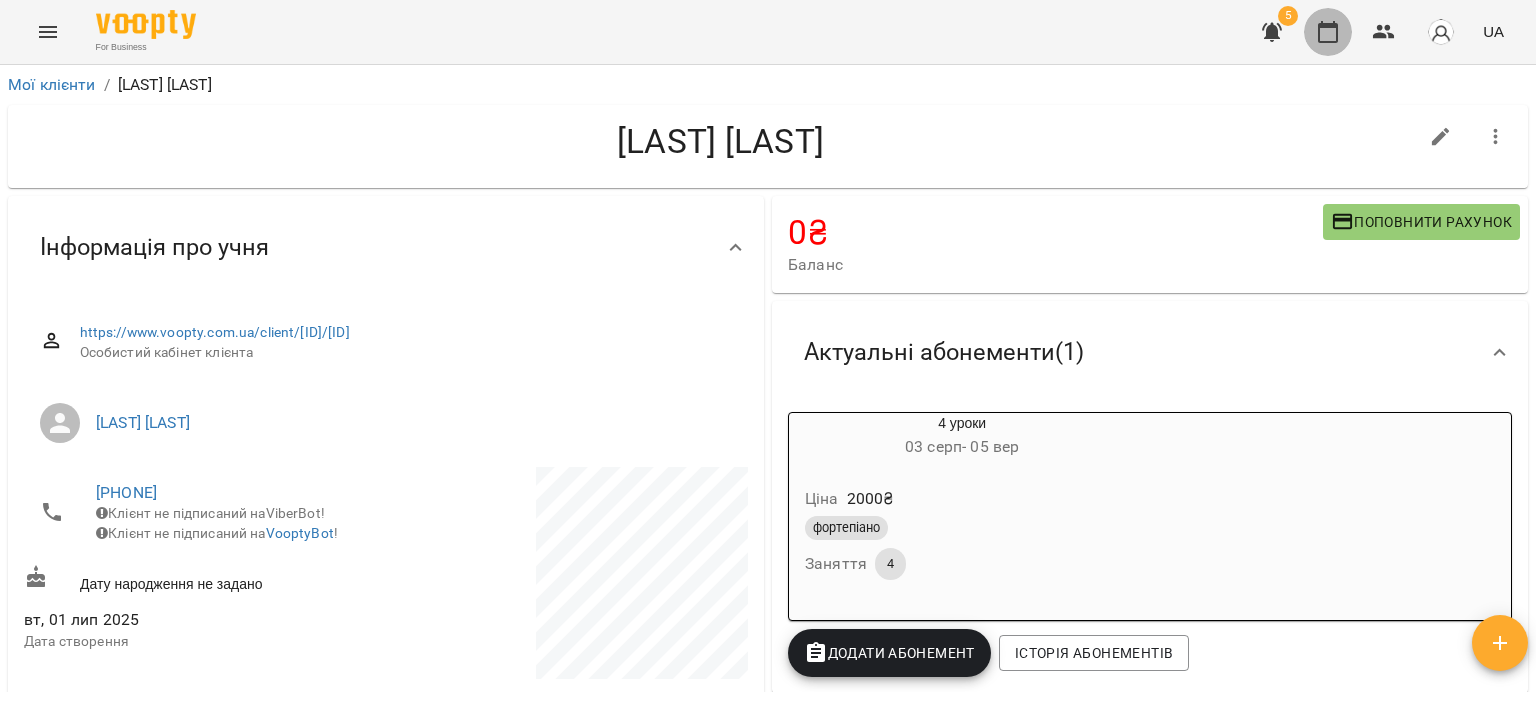 click 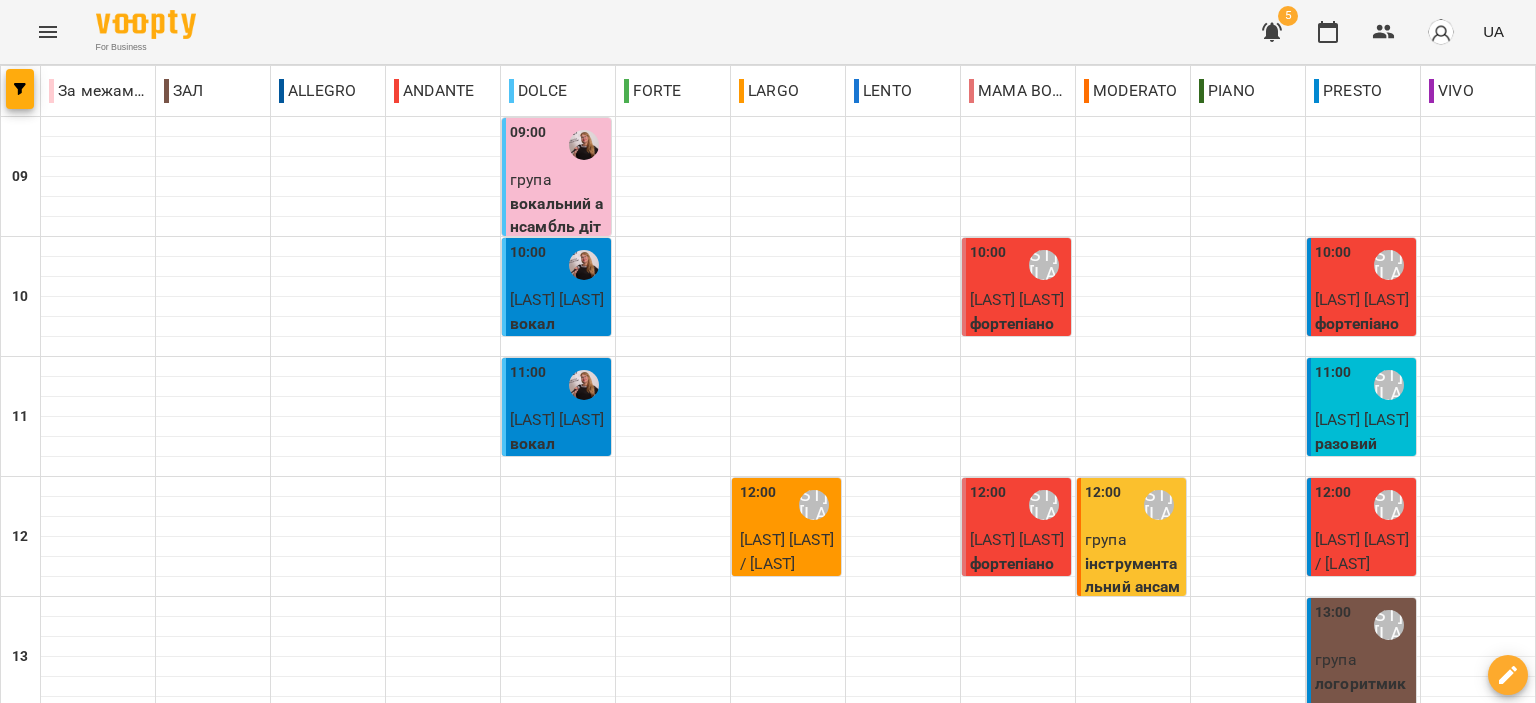 scroll, scrollTop: 500, scrollLeft: 0, axis: vertical 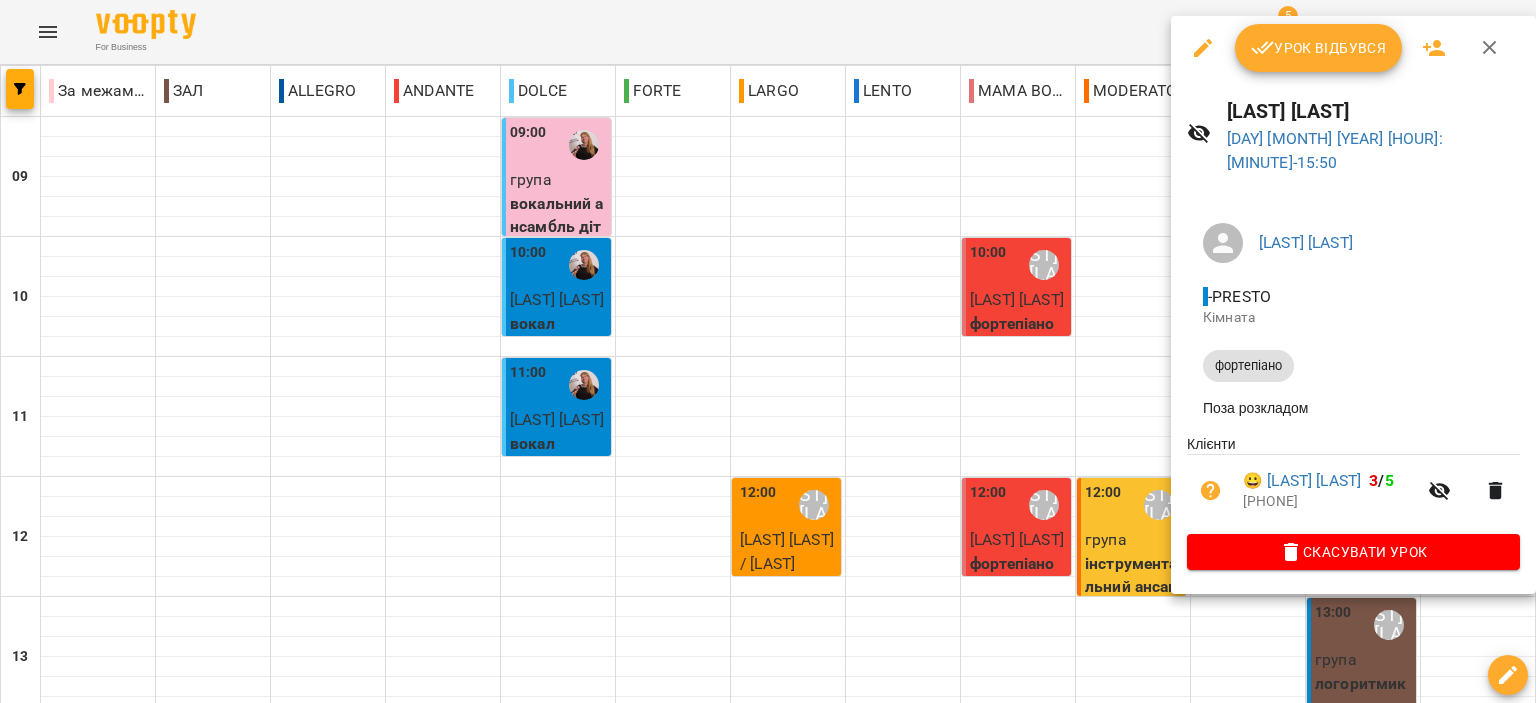 click at bounding box center [1490, 48] 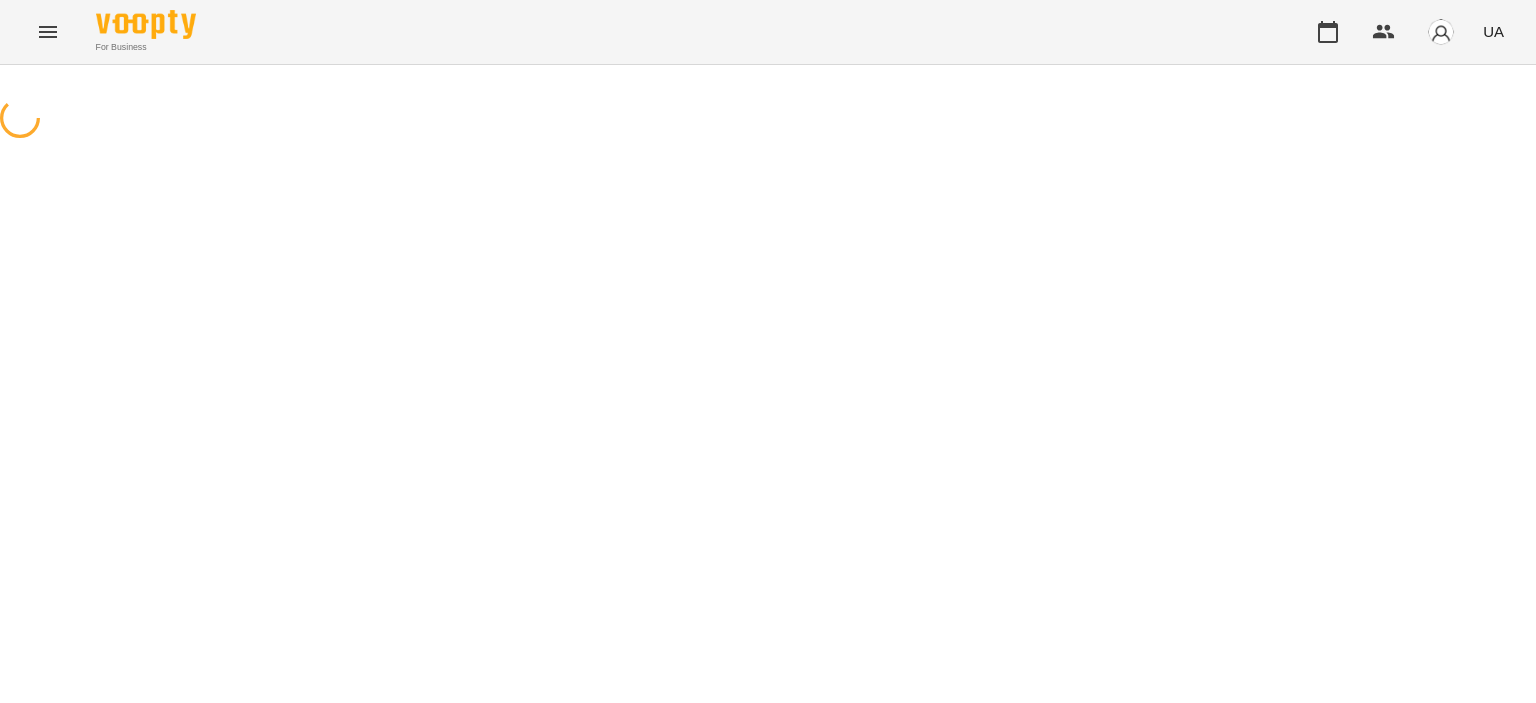 scroll, scrollTop: 0, scrollLeft: 0, axis: both 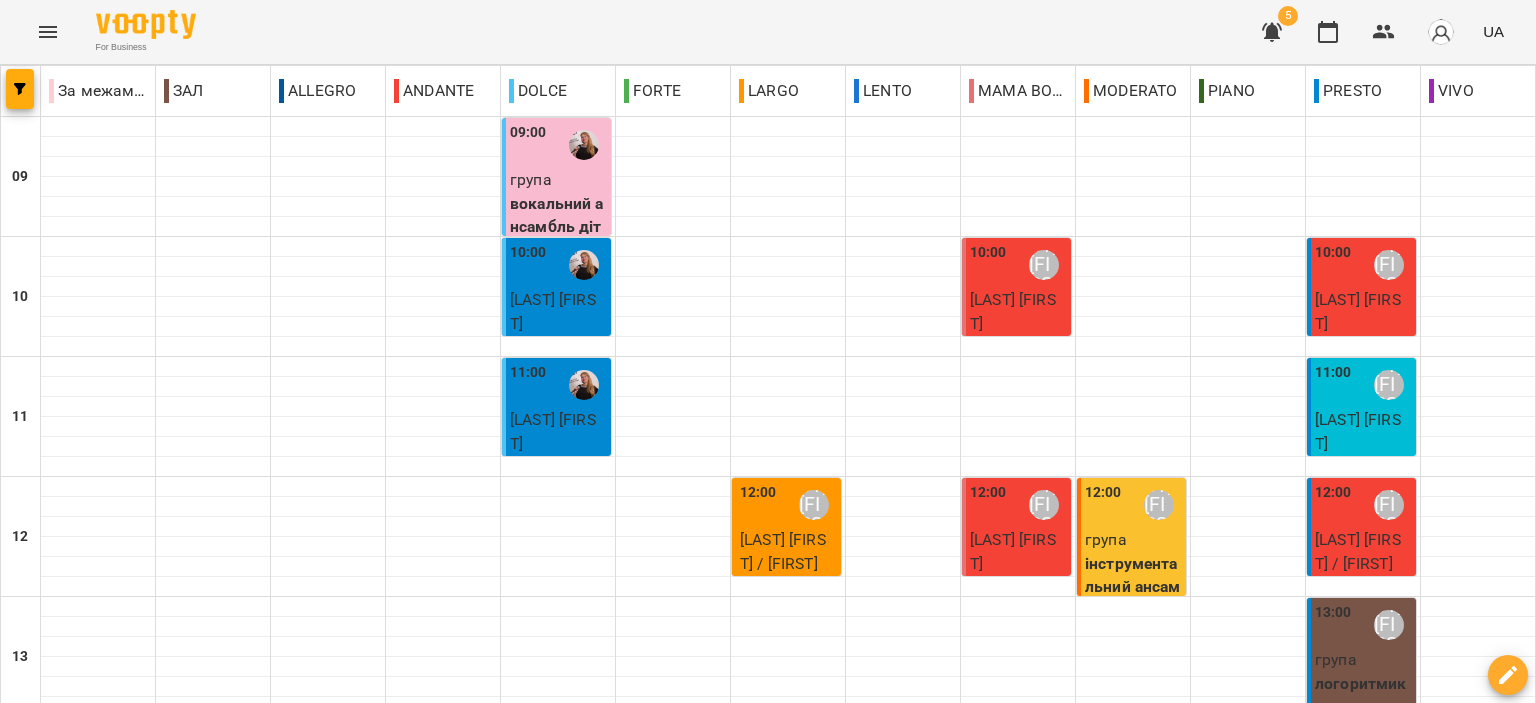 click at bounding box center [1272, 32] 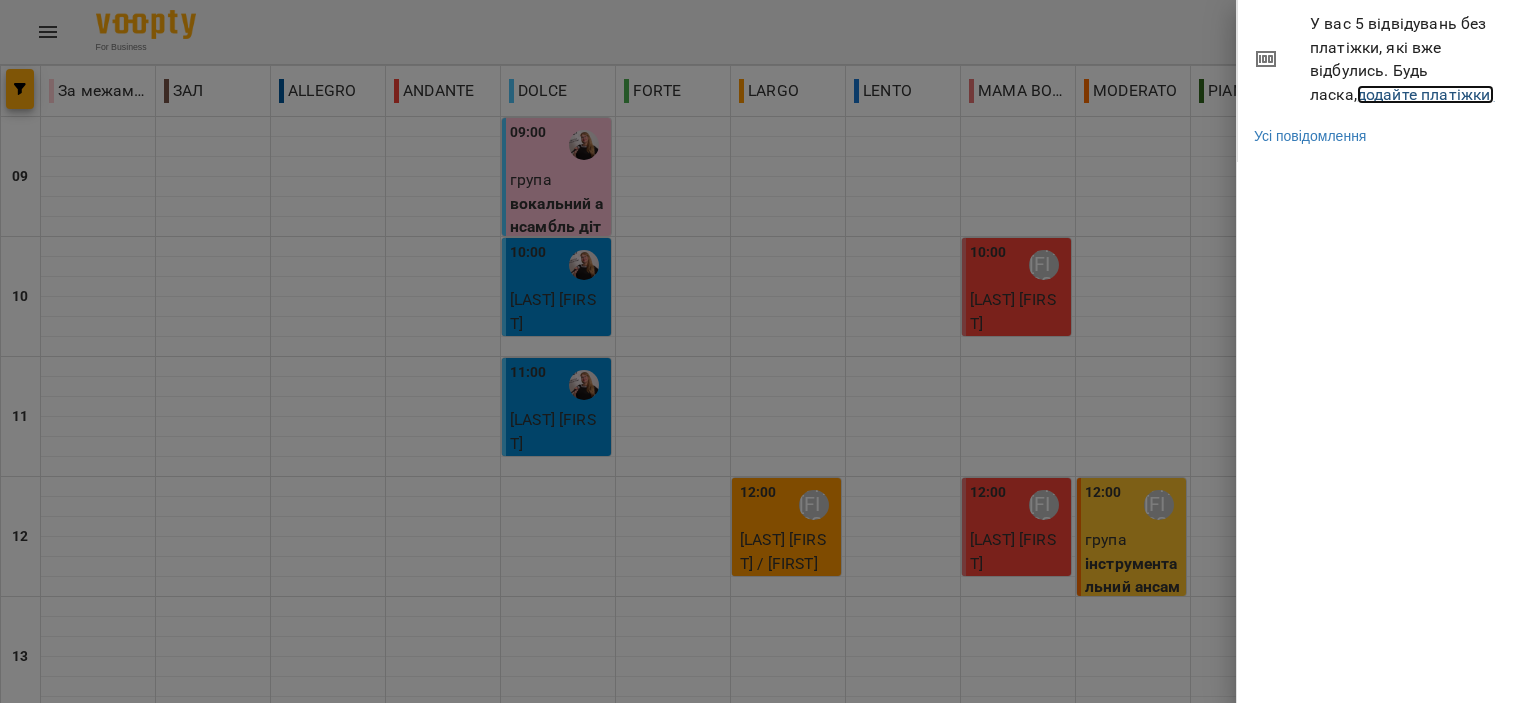 click on "додайте платіжки!" at bounding box center [1426, 94] 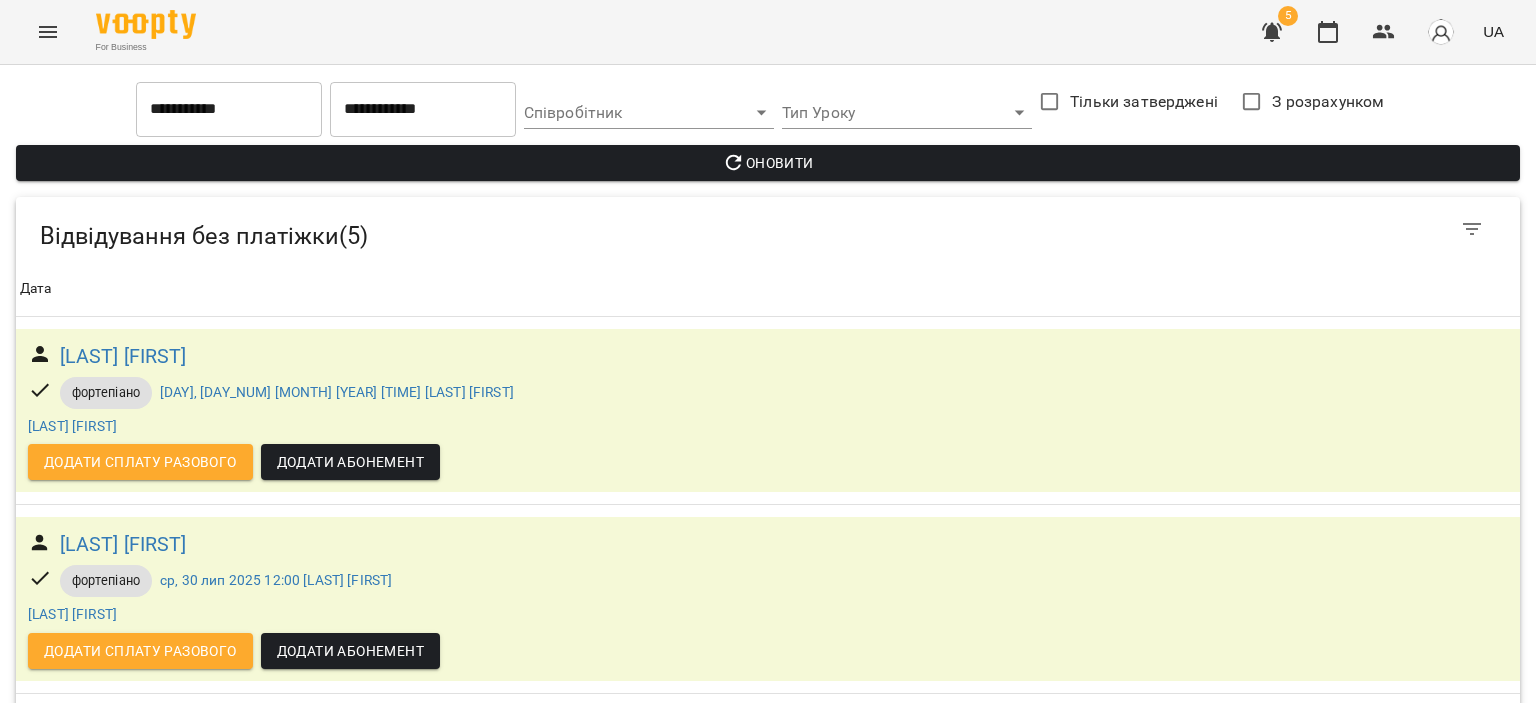 scroll, scrollTop: 0, scrollLeft: 0, axis: both 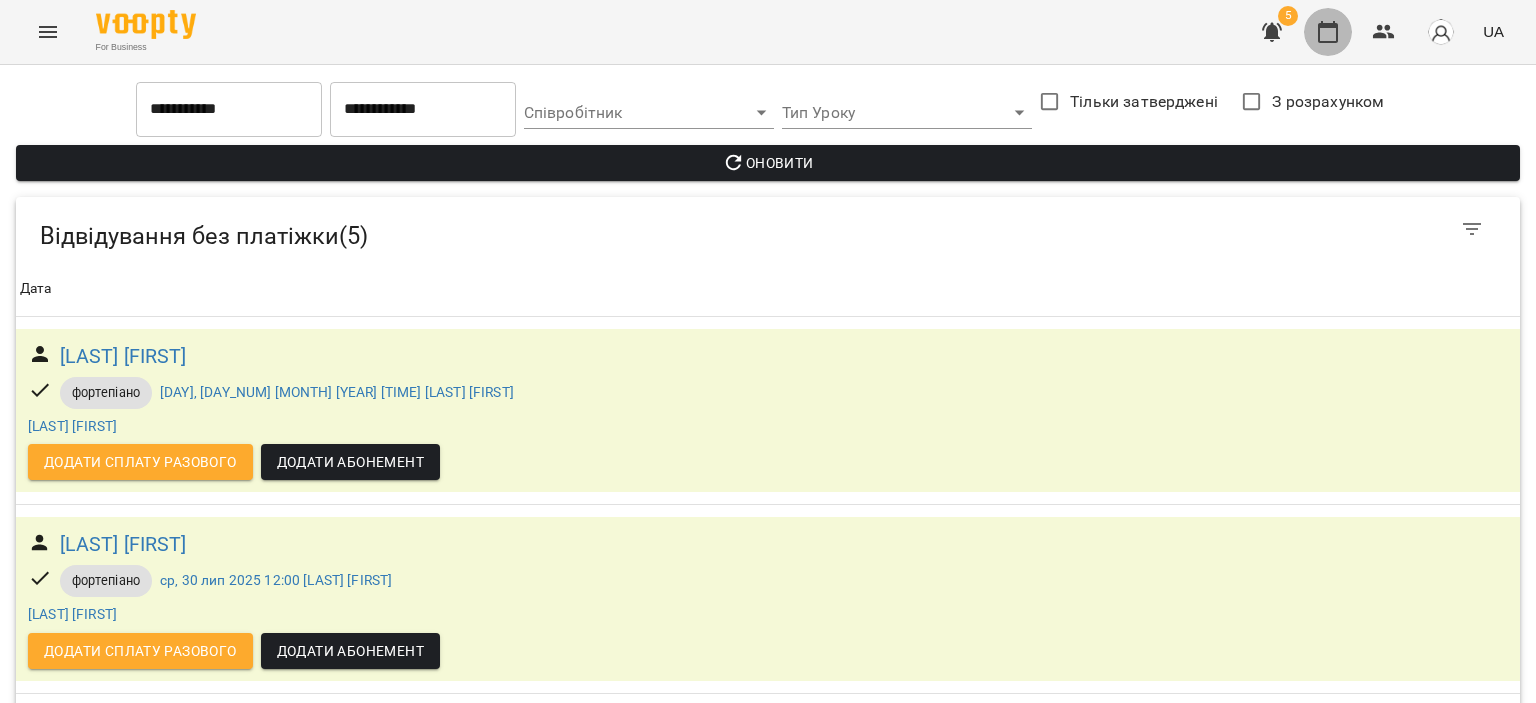 click at bounding box center (1328, 32) 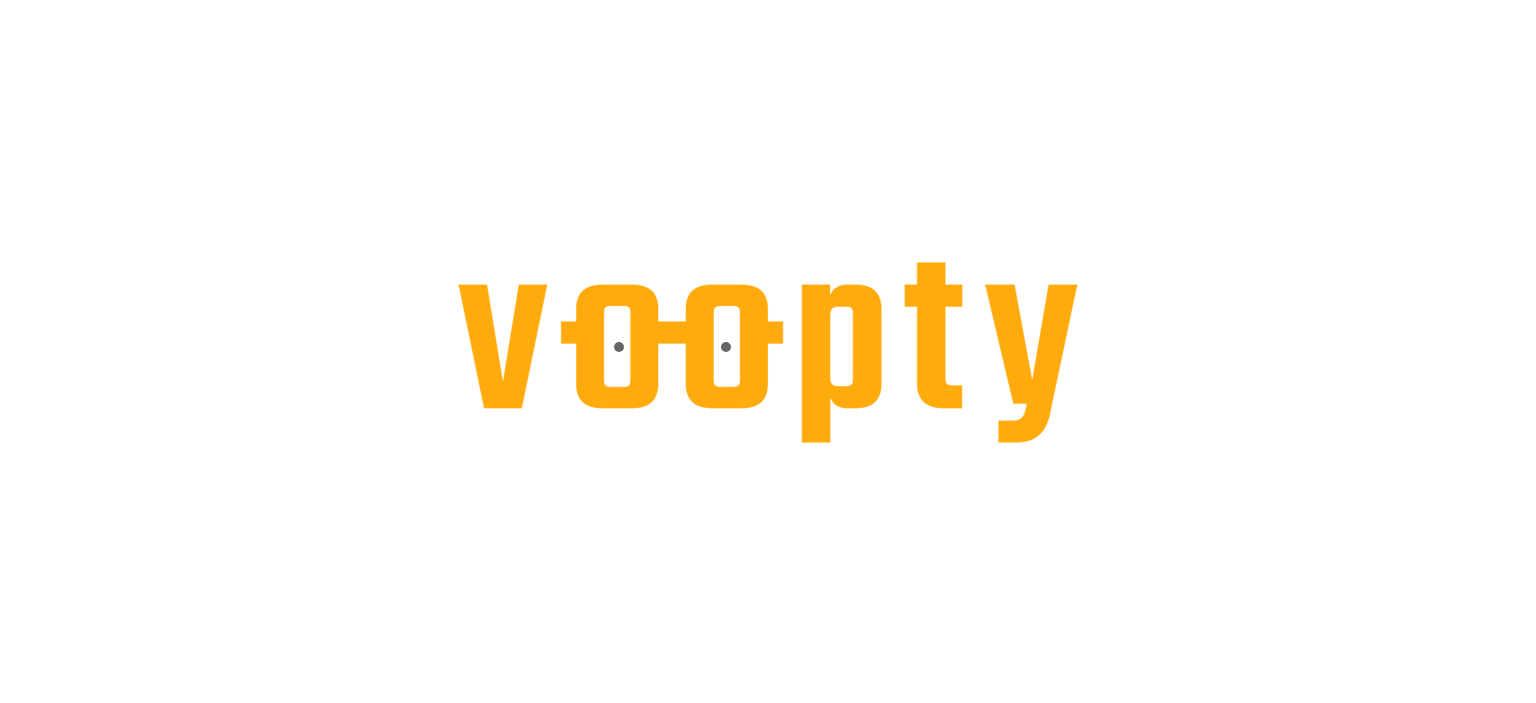 scroll, scrollTop: 0, scrollLeft: 0, axis: both 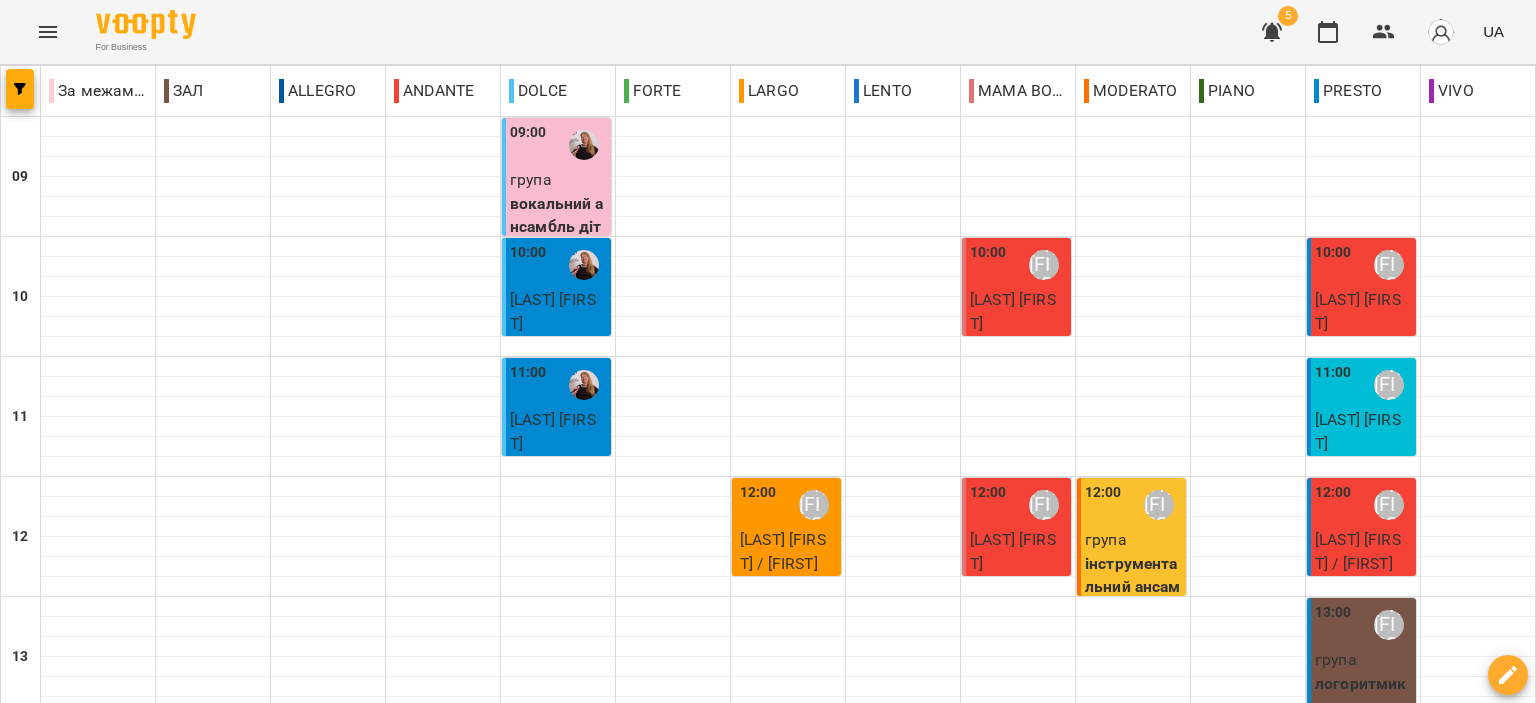 click on "[LAST] [FIRST]" at bounding box center (1133, 791) 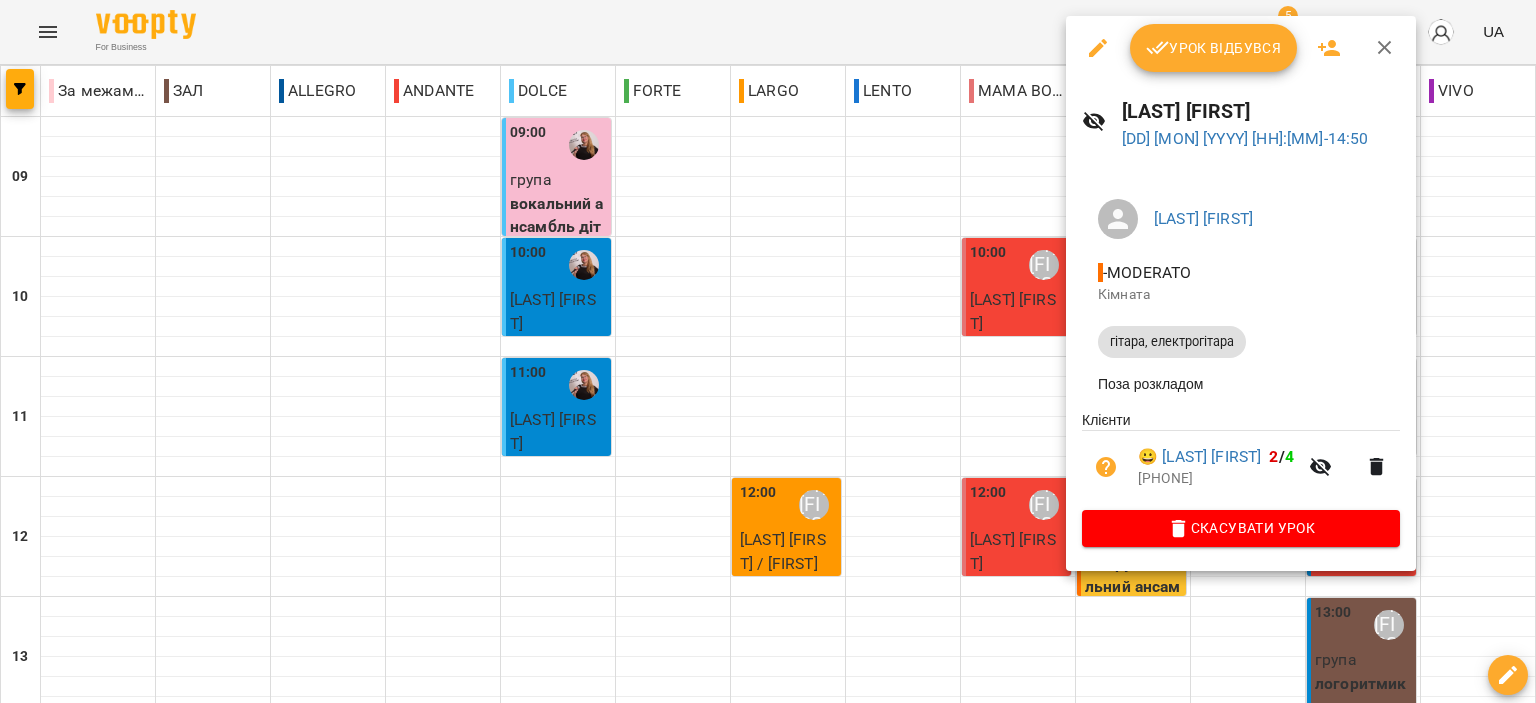 click on "Урок відбувся" at bounding box center [1241, 48] 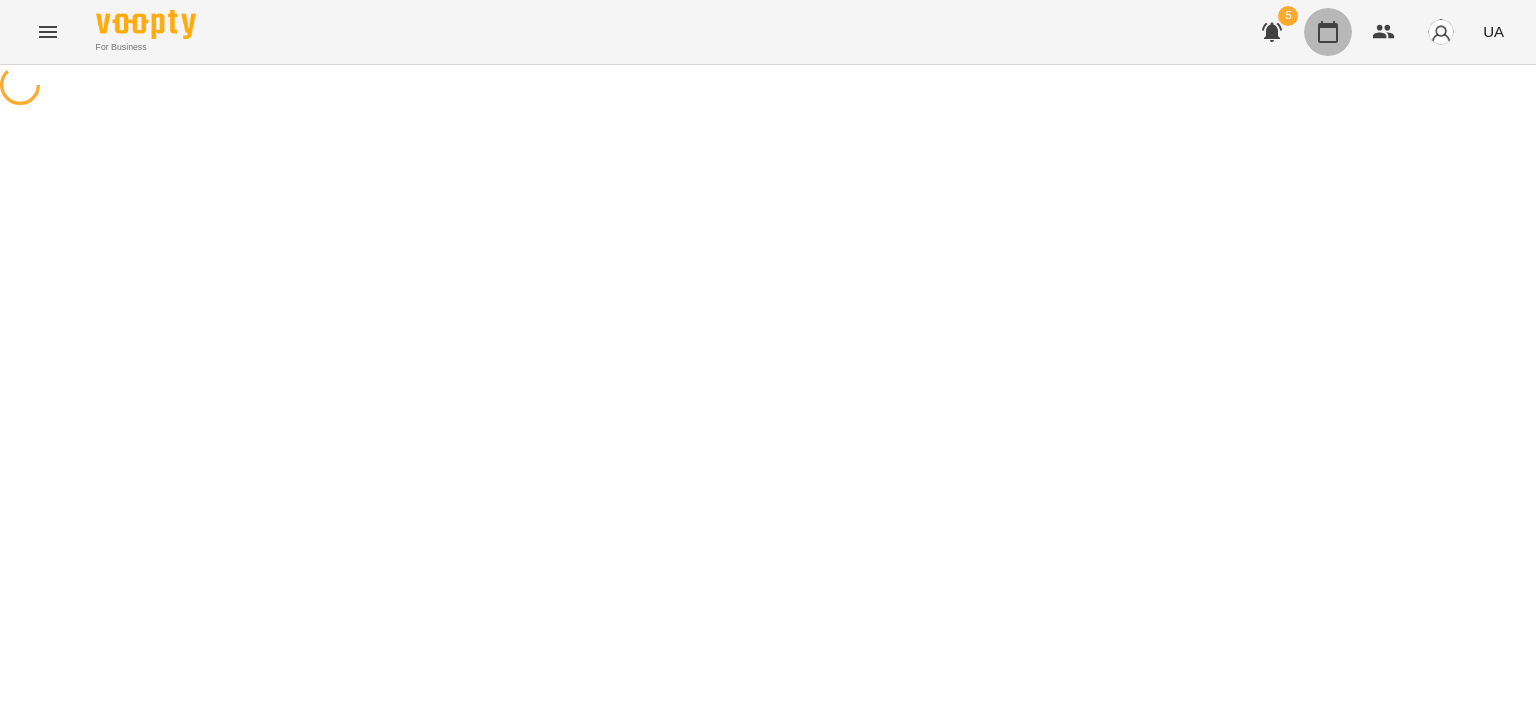 click 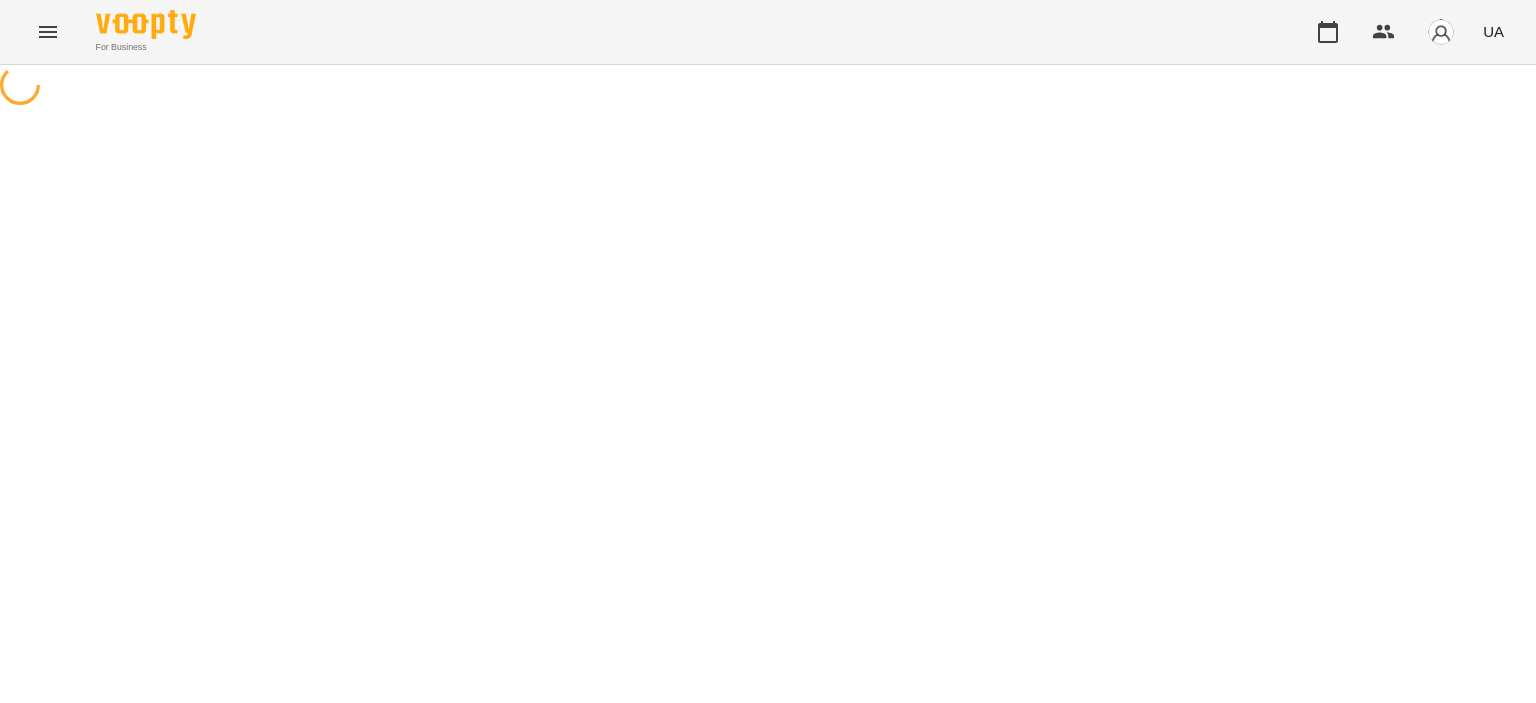 scroll, scrollTop: 0, scrollLeft: 0, axis: both 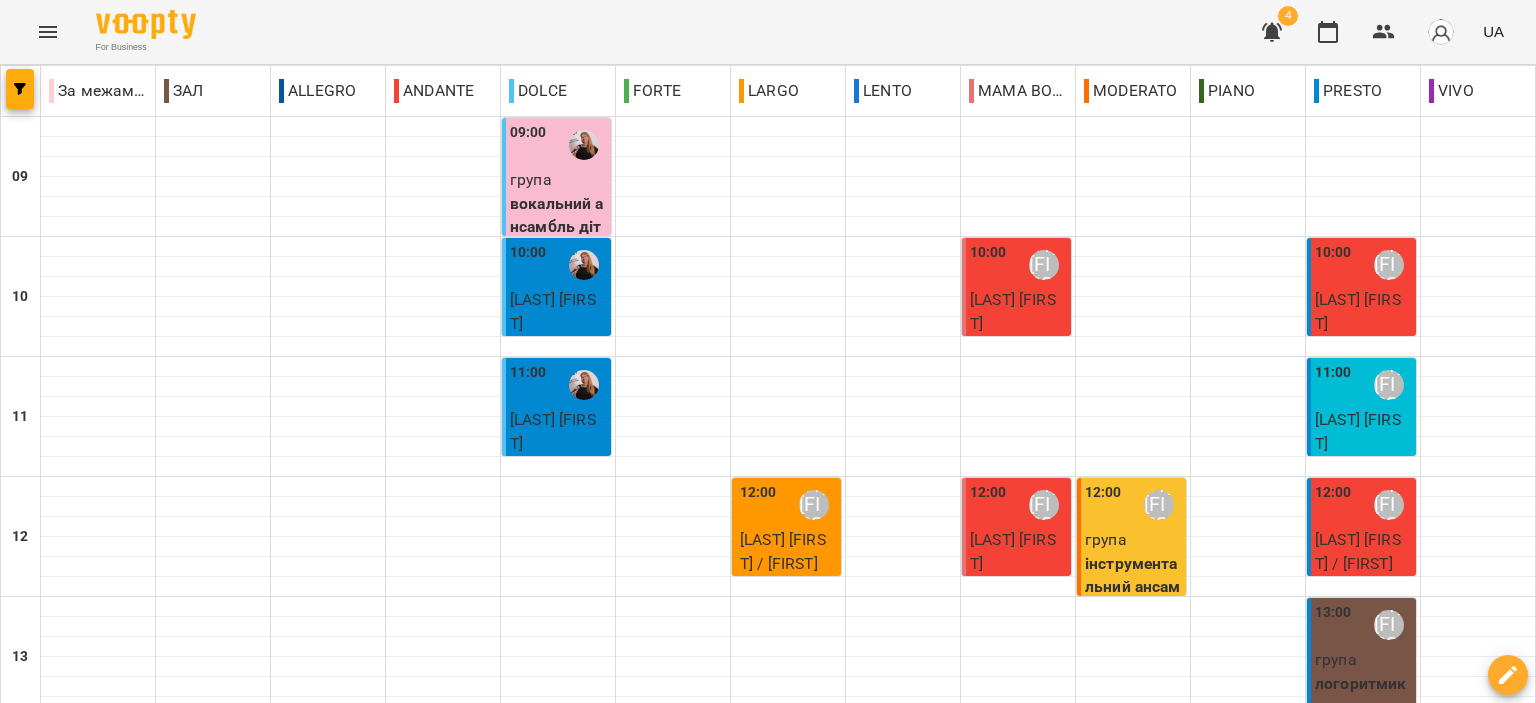 click on "логоритмика" at bounding box center (1363, 695) 